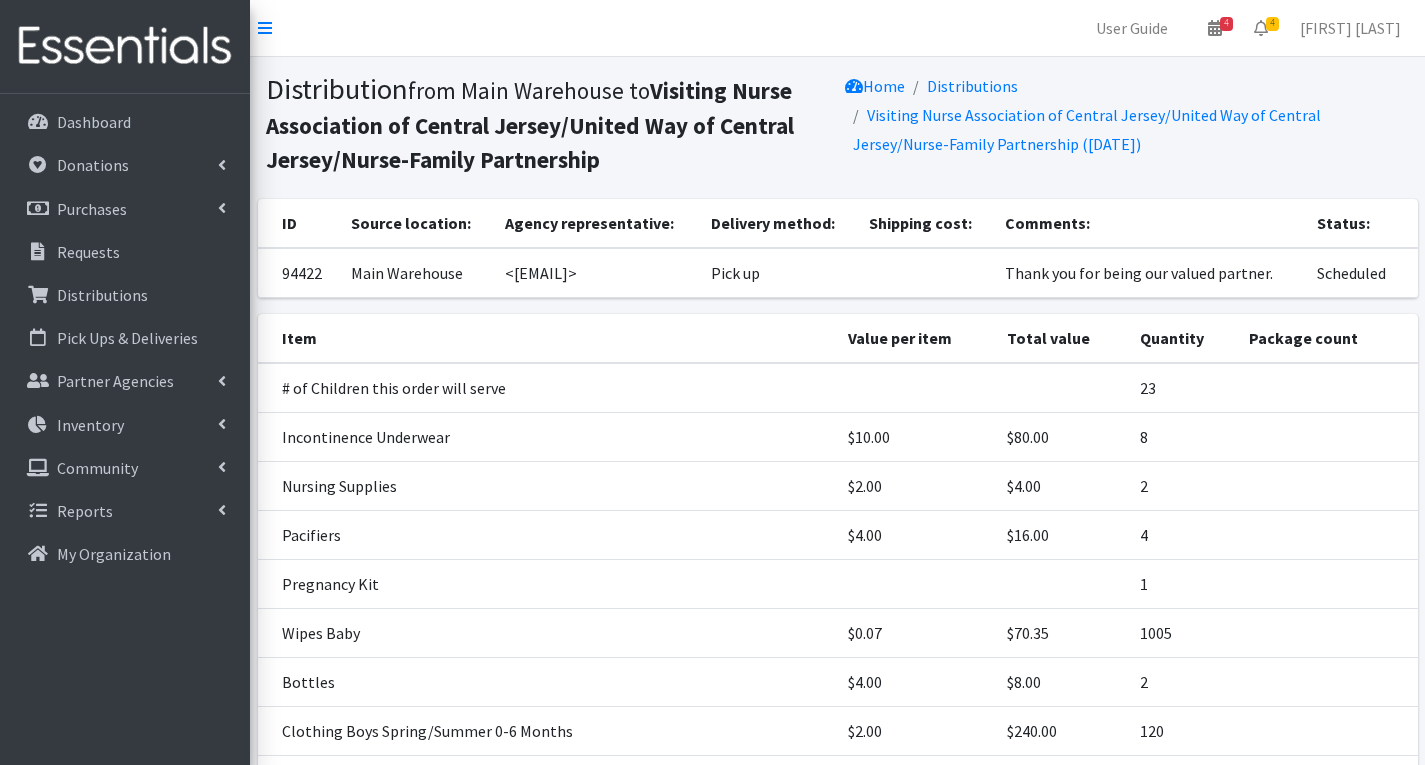 scroll, scrollTop: 0, scrollLeft: 0, axis: both 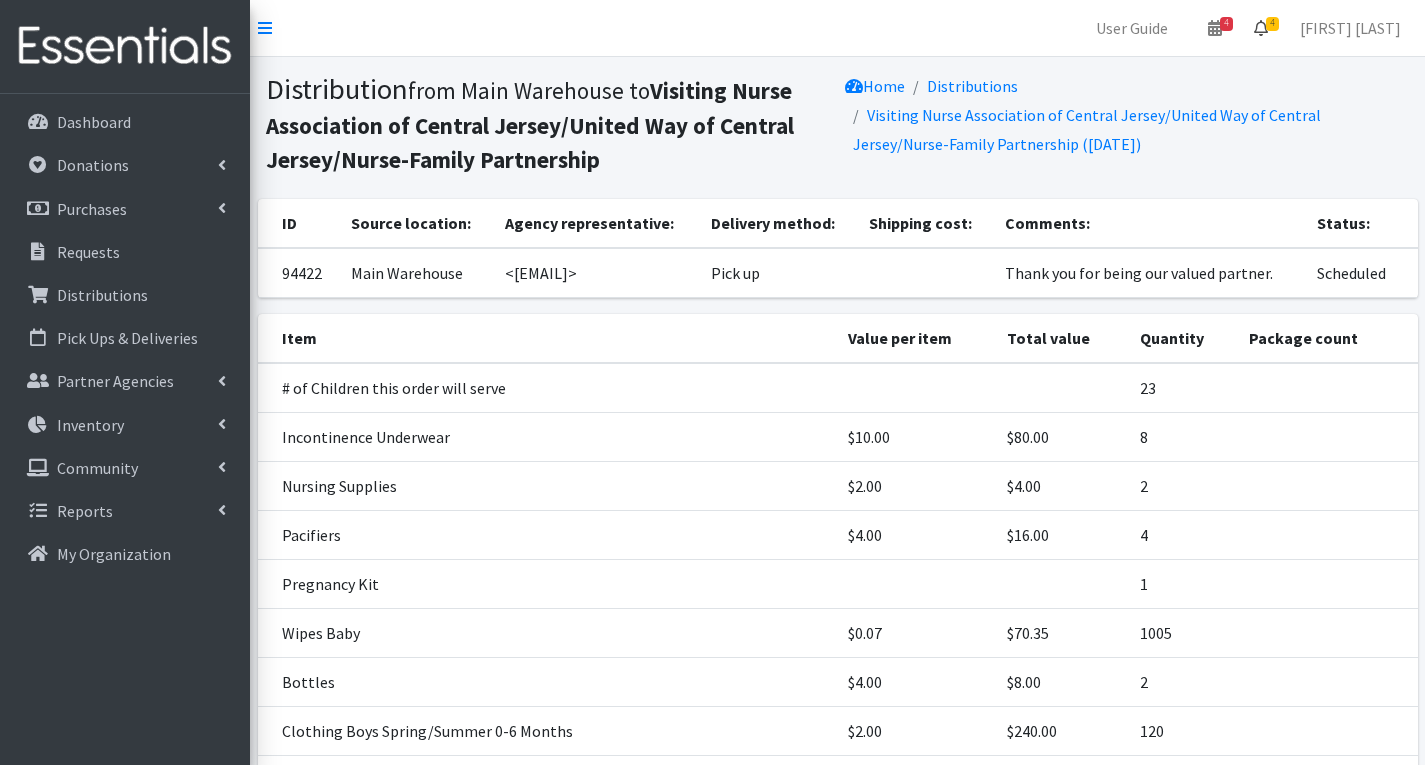 click on "4" at bounding box center [1272, 24] 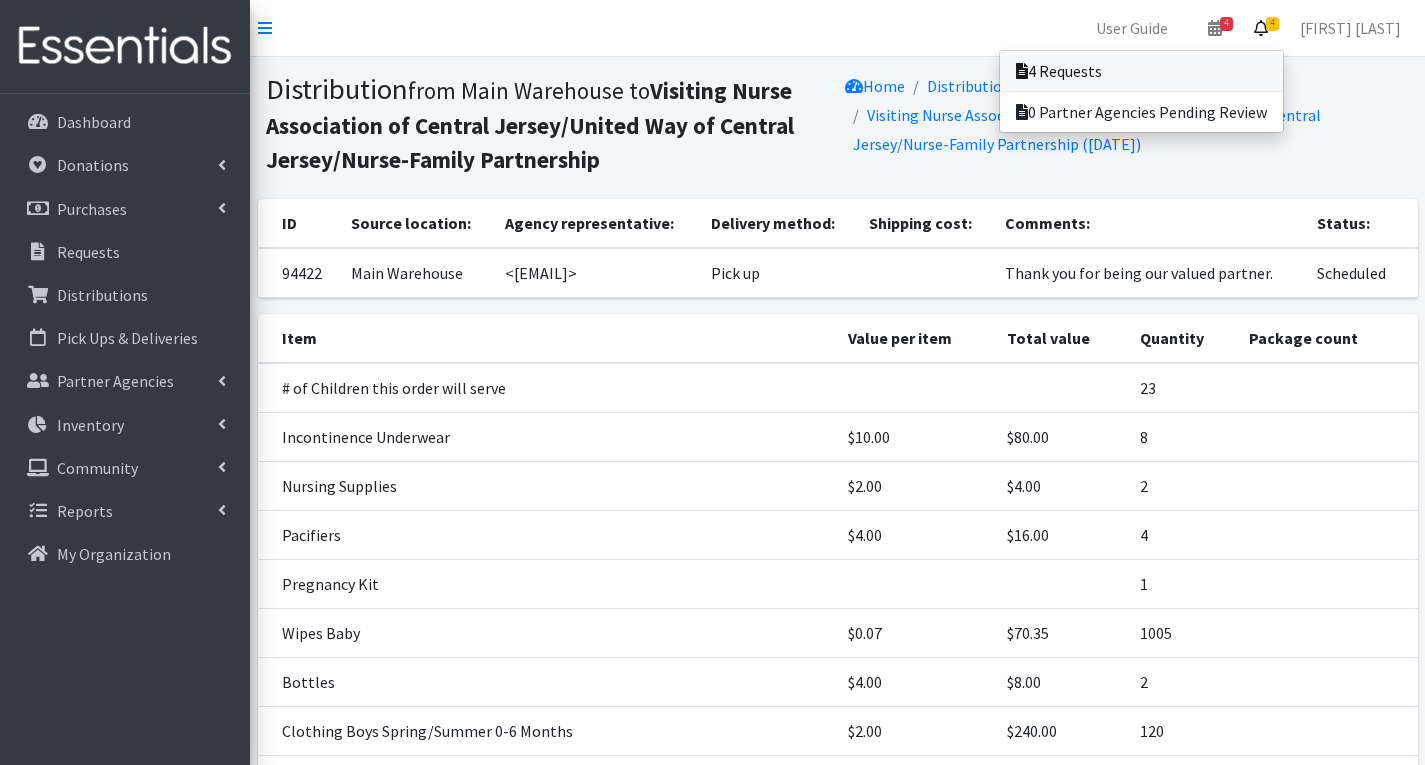 click on "4
Requests" at bounding box center [1141, 71] 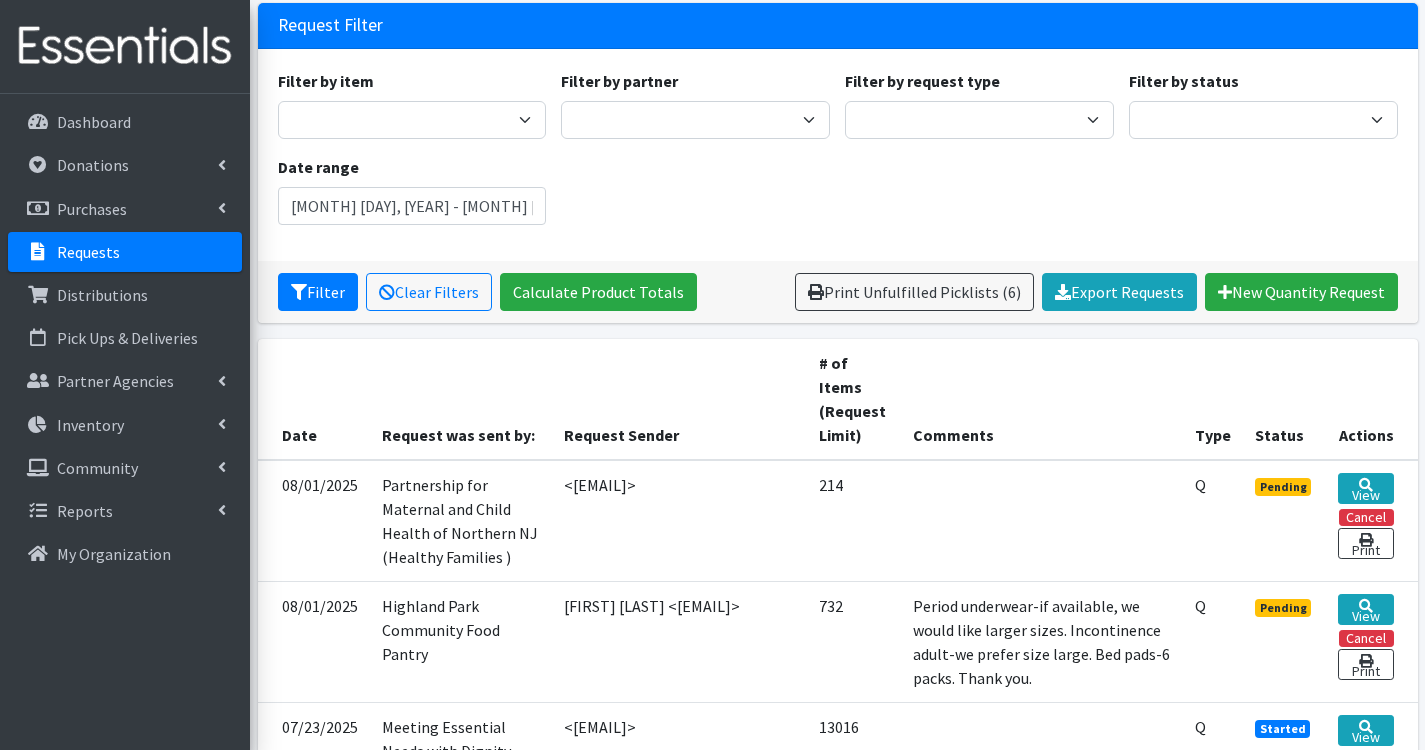 scroll, scrollTop: 100, scrollLeft: 0, axis: vertical 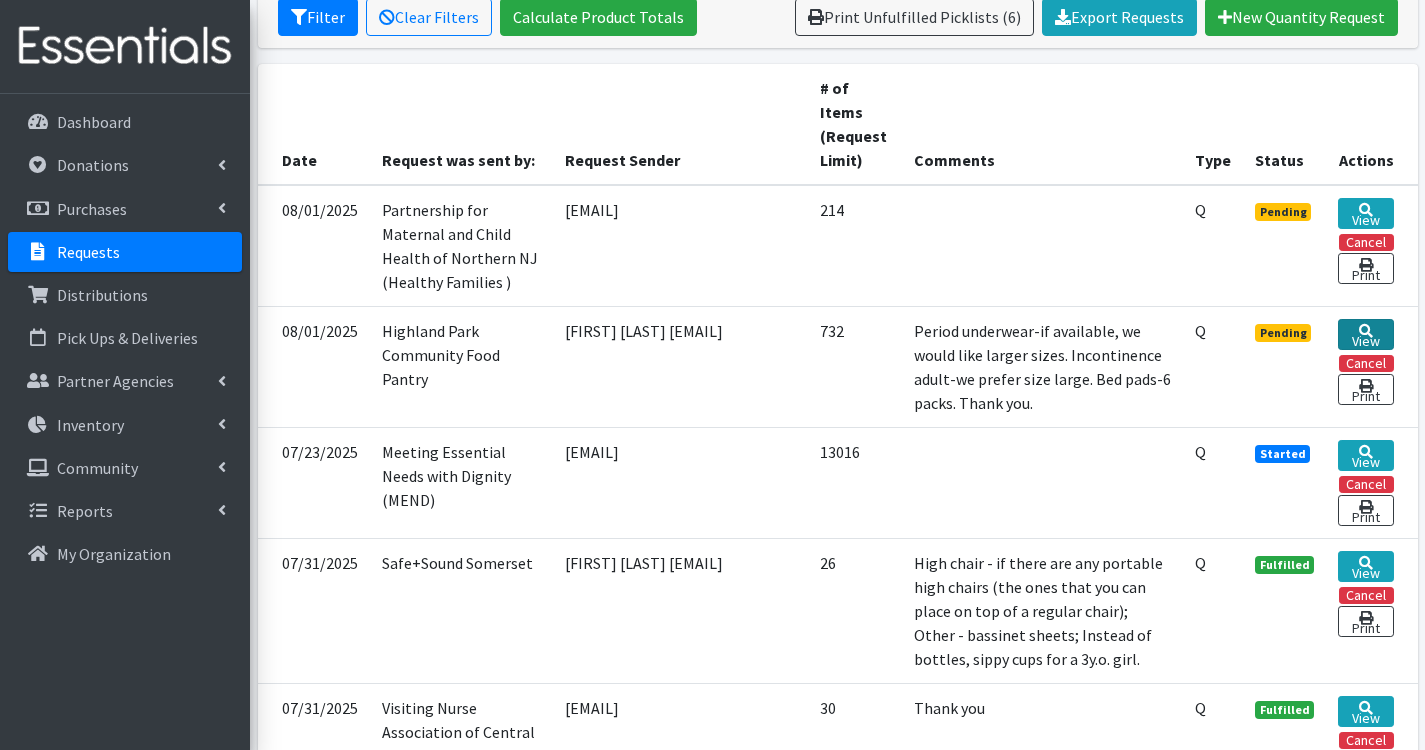 click at bounding box center [1366, 331] 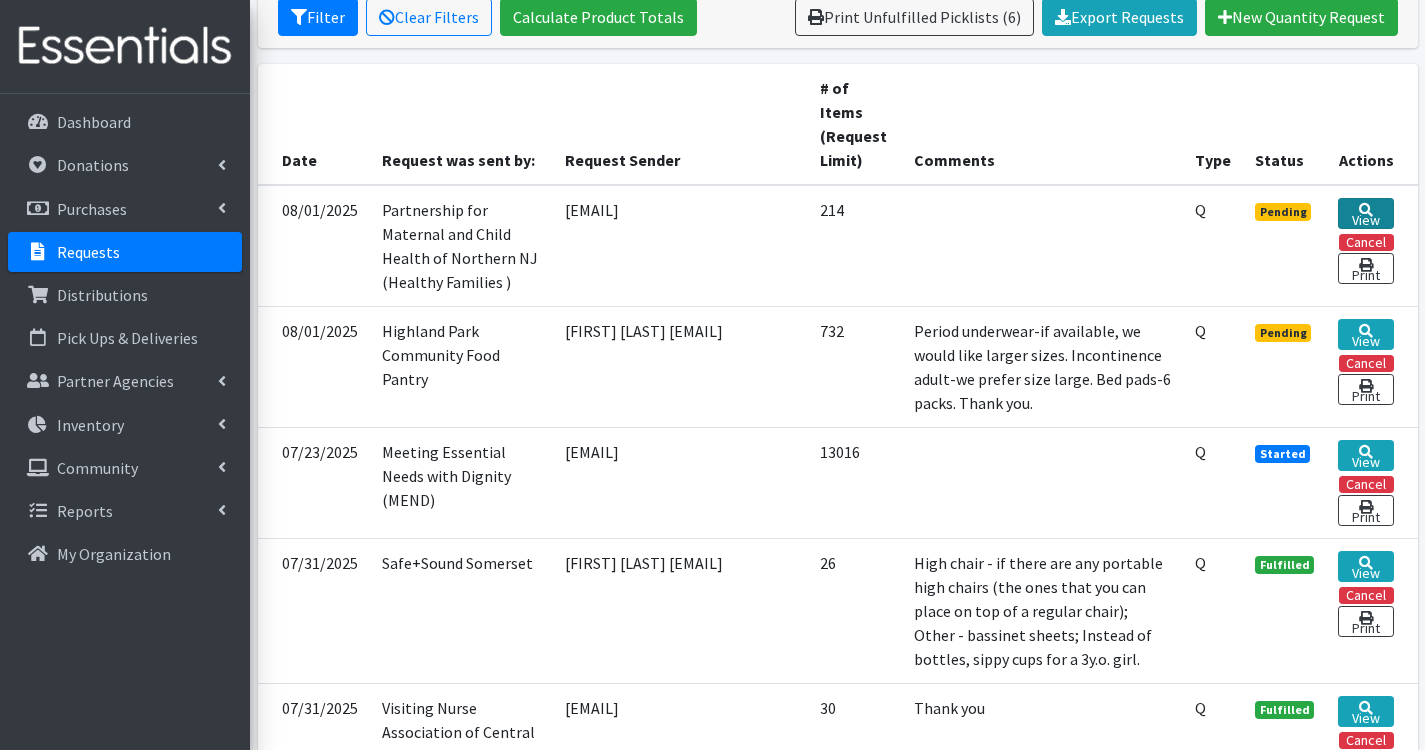 click at bounding box center [1366, 210] 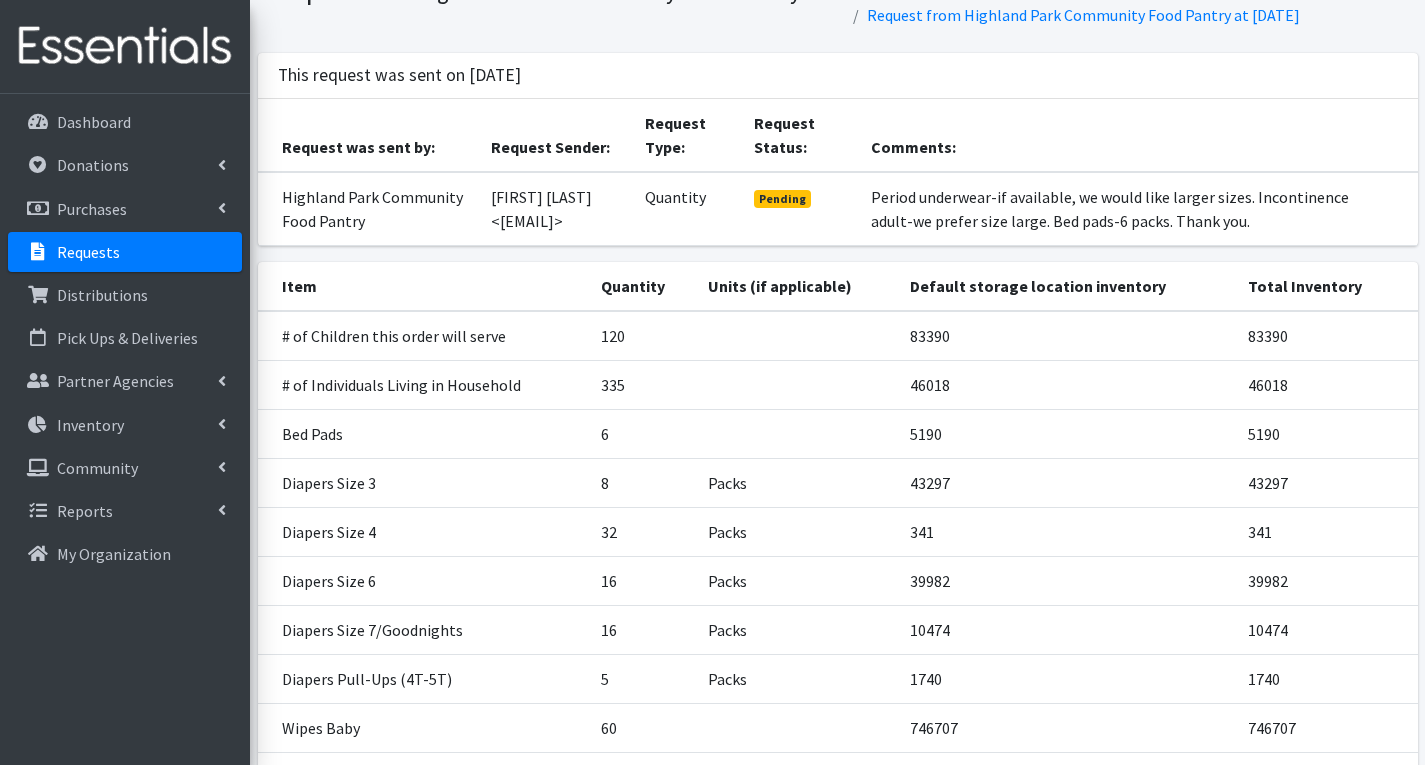 scroll, scrollTop: 0, scrollLeft: 0, axis: both 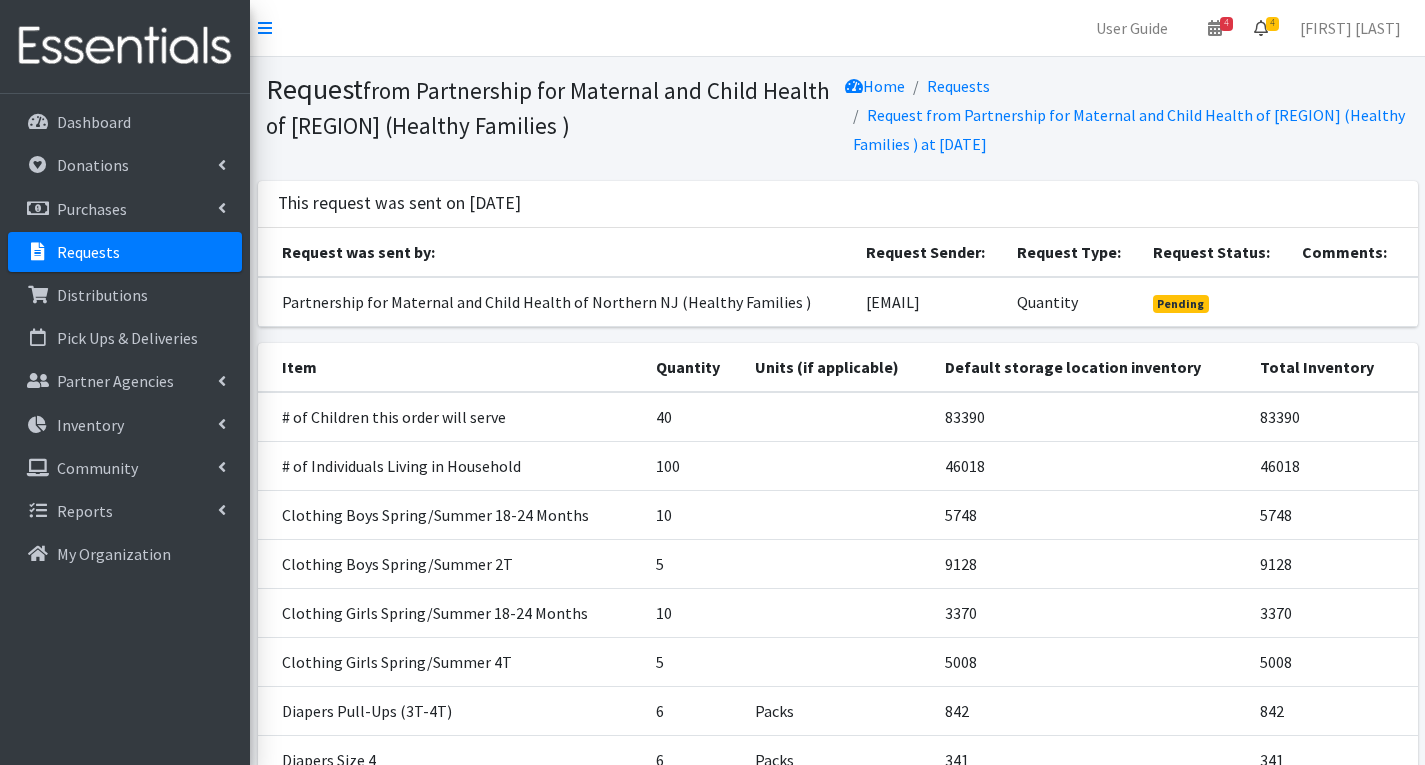 click on "4" at bounding box center [1272, 24] 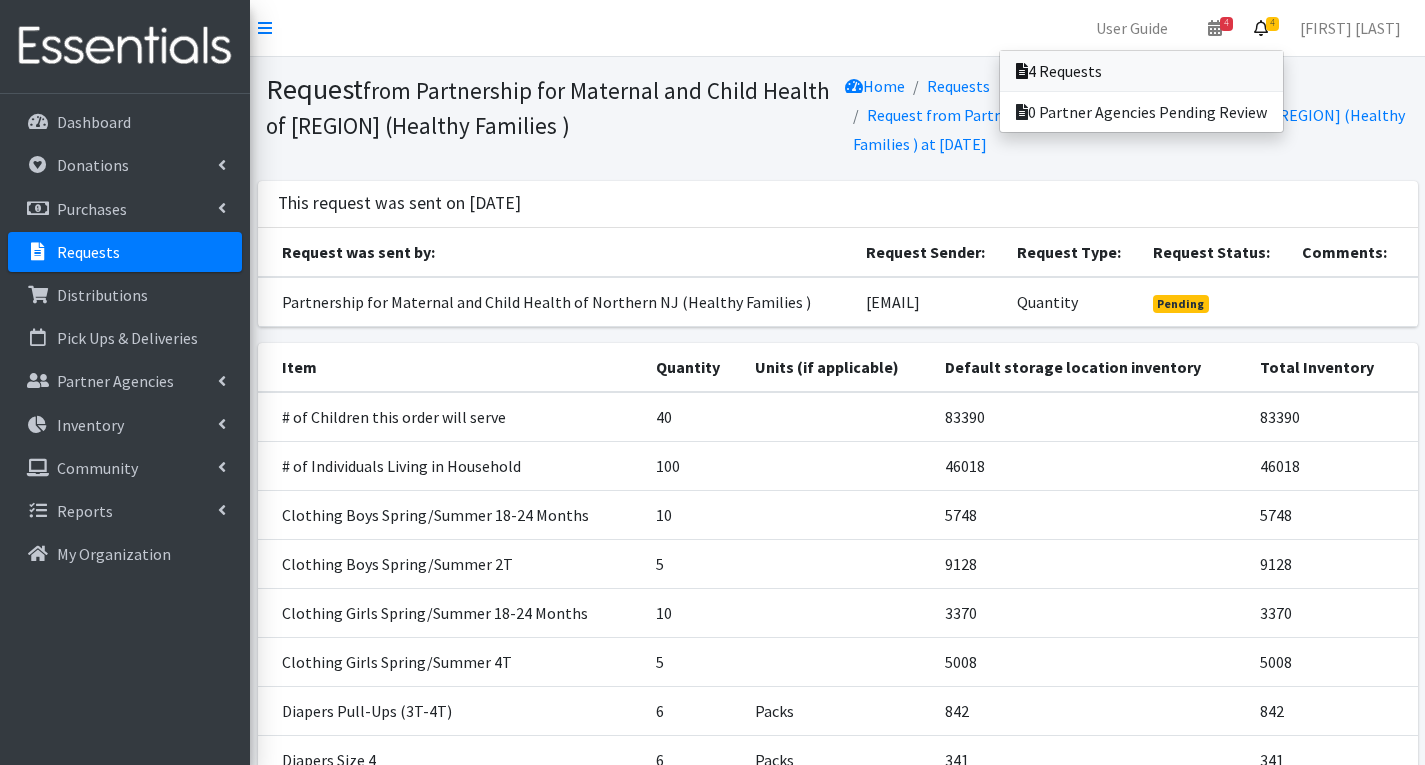 click on "4
Requests" at bounding box center (1141, 71) 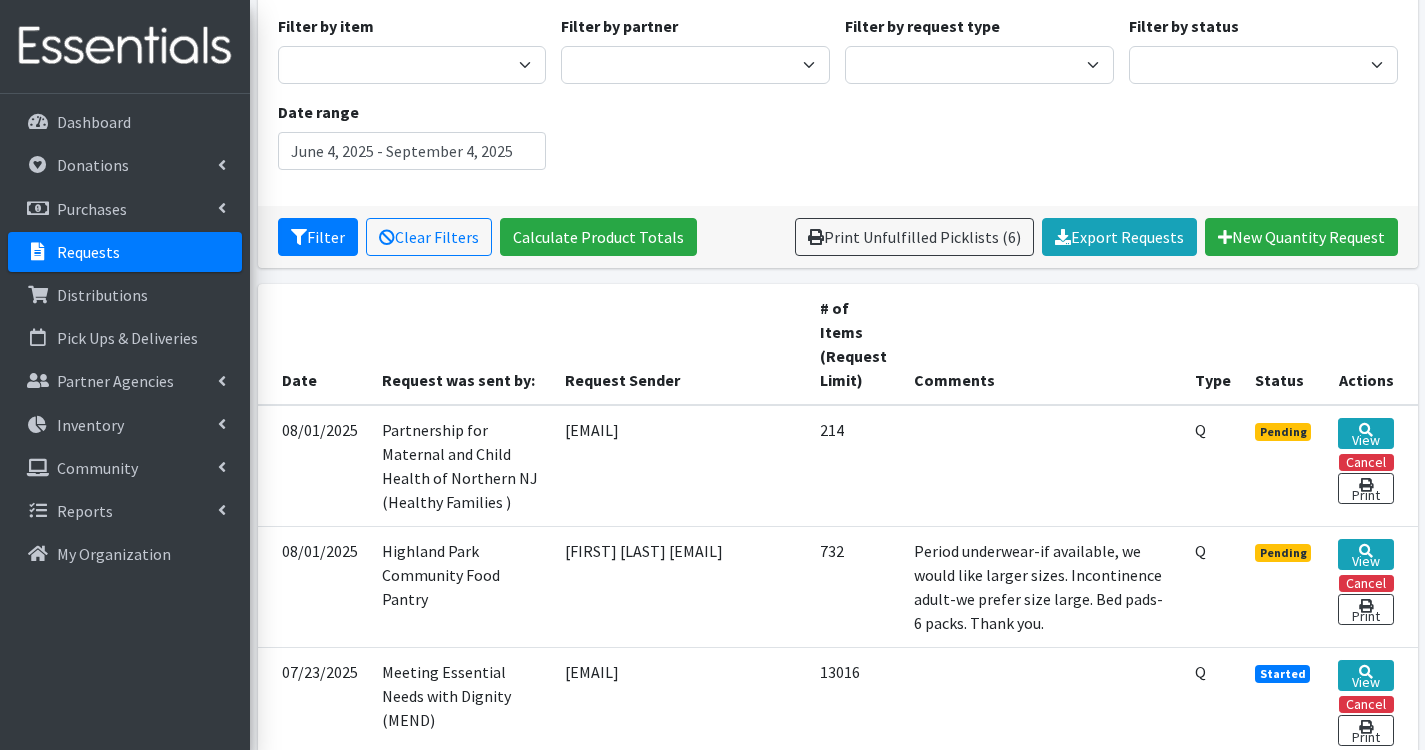 scroll, scrollTop: 200, scrollLeft: 0, axis: vertical 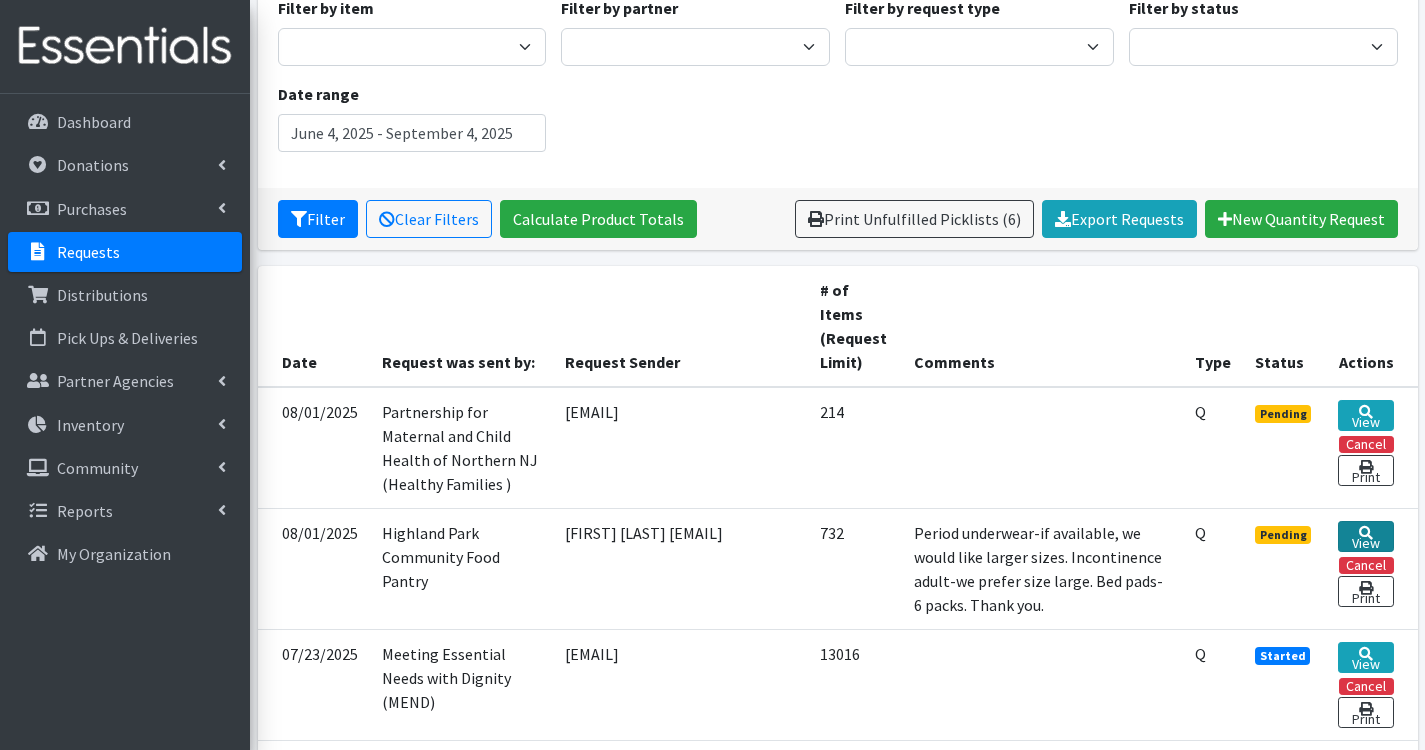 click at bounding box center (1366, 533) 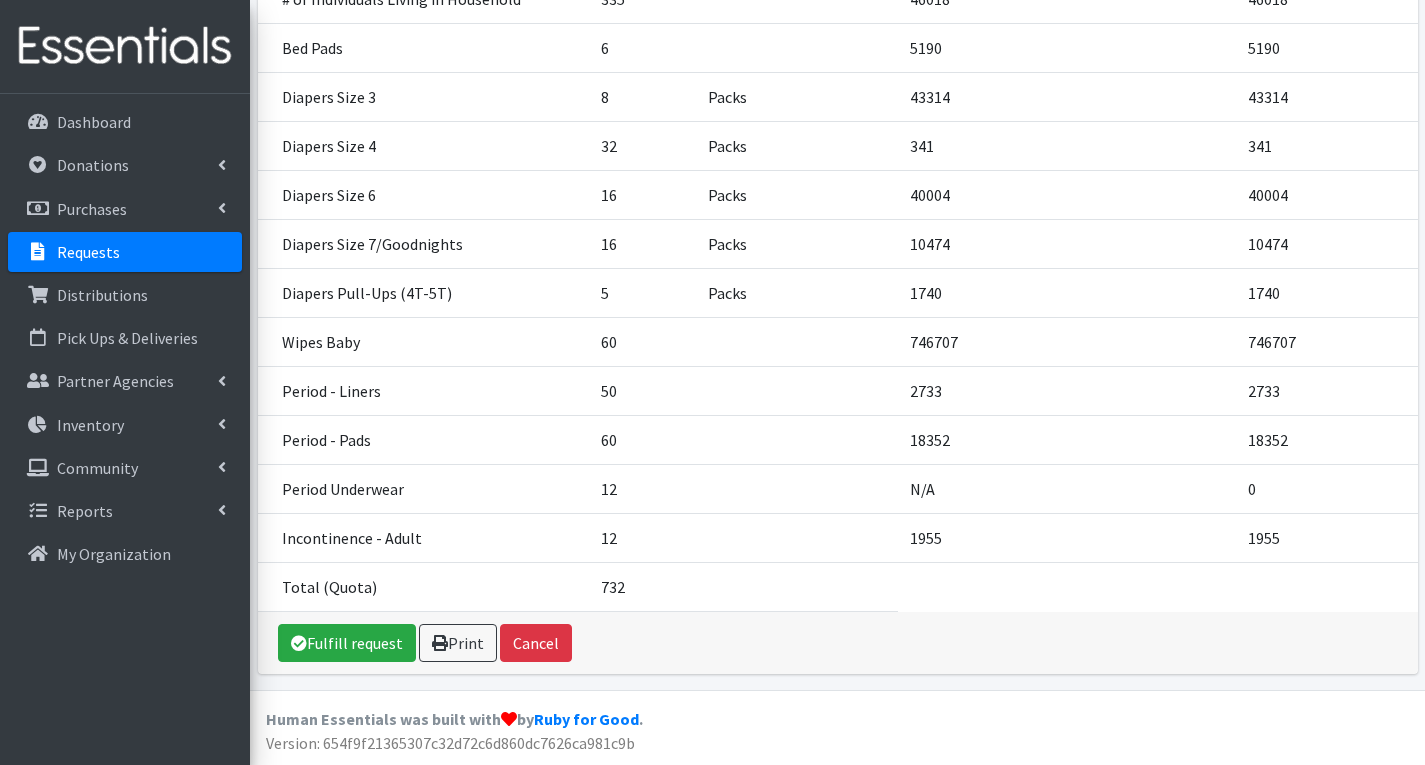 scroll, scrollTop: 500, scrollLeft: 0, axis: vertical 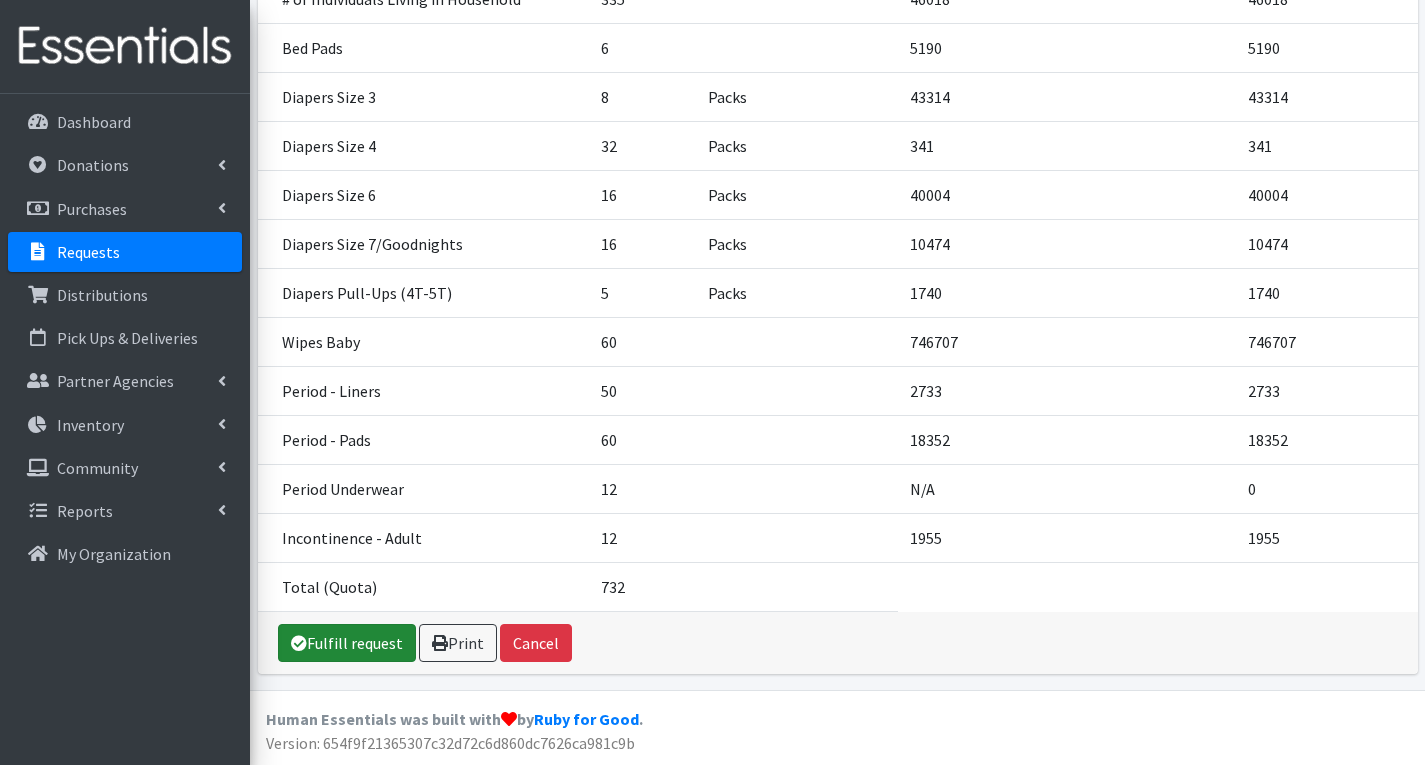 click on "Fulfill request" at bounding box center [347, 643] 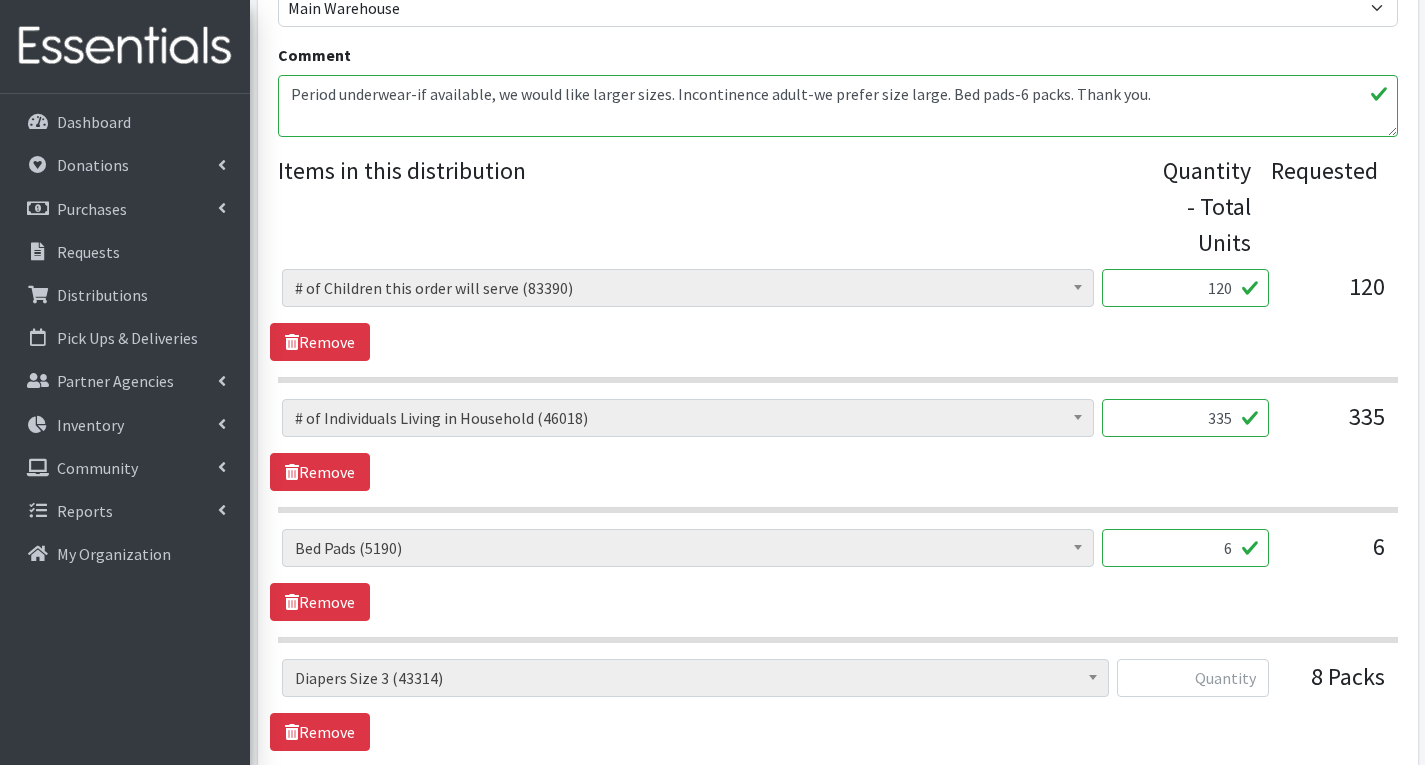 scroll, scrollTop: 800, scrollLeft: 0, axis: vertical 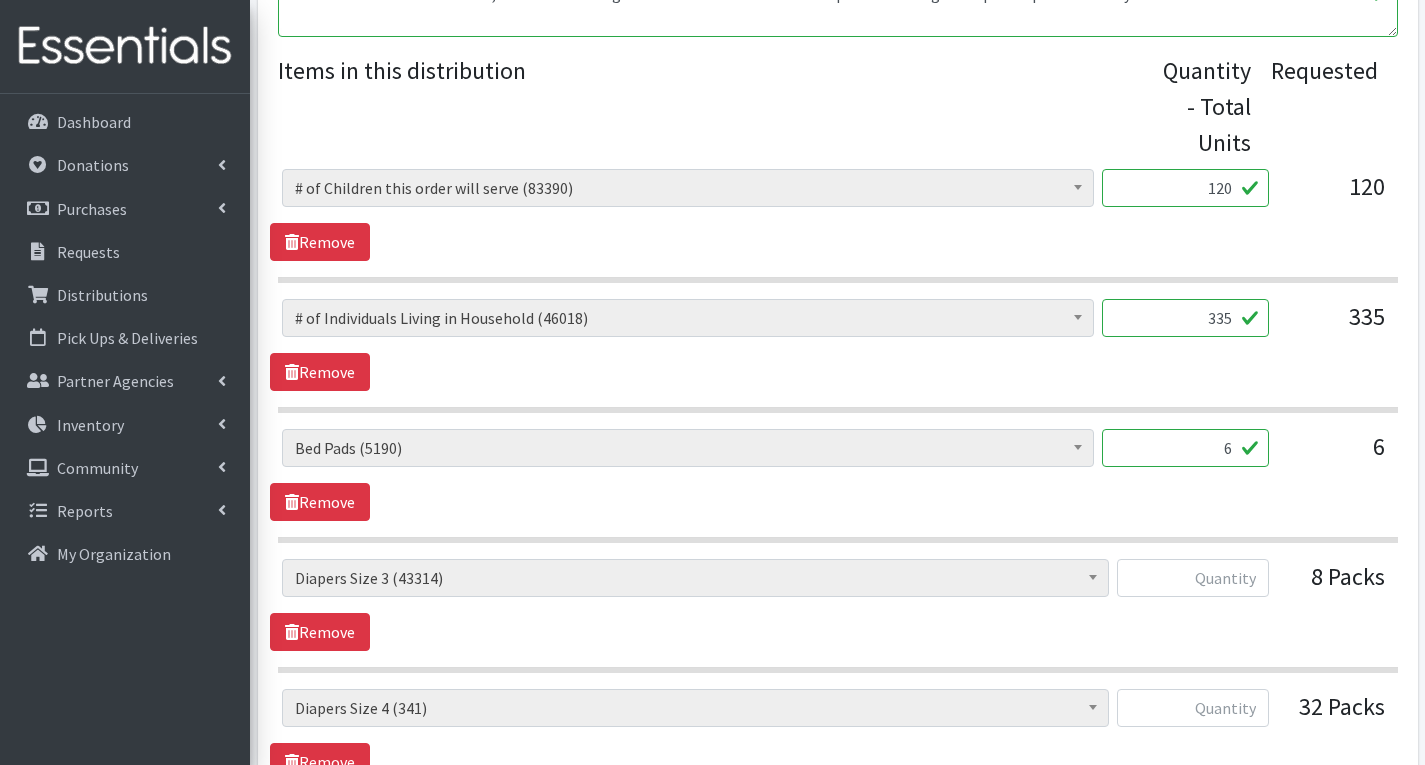 click on "6" at bounding box center (1185, 448) 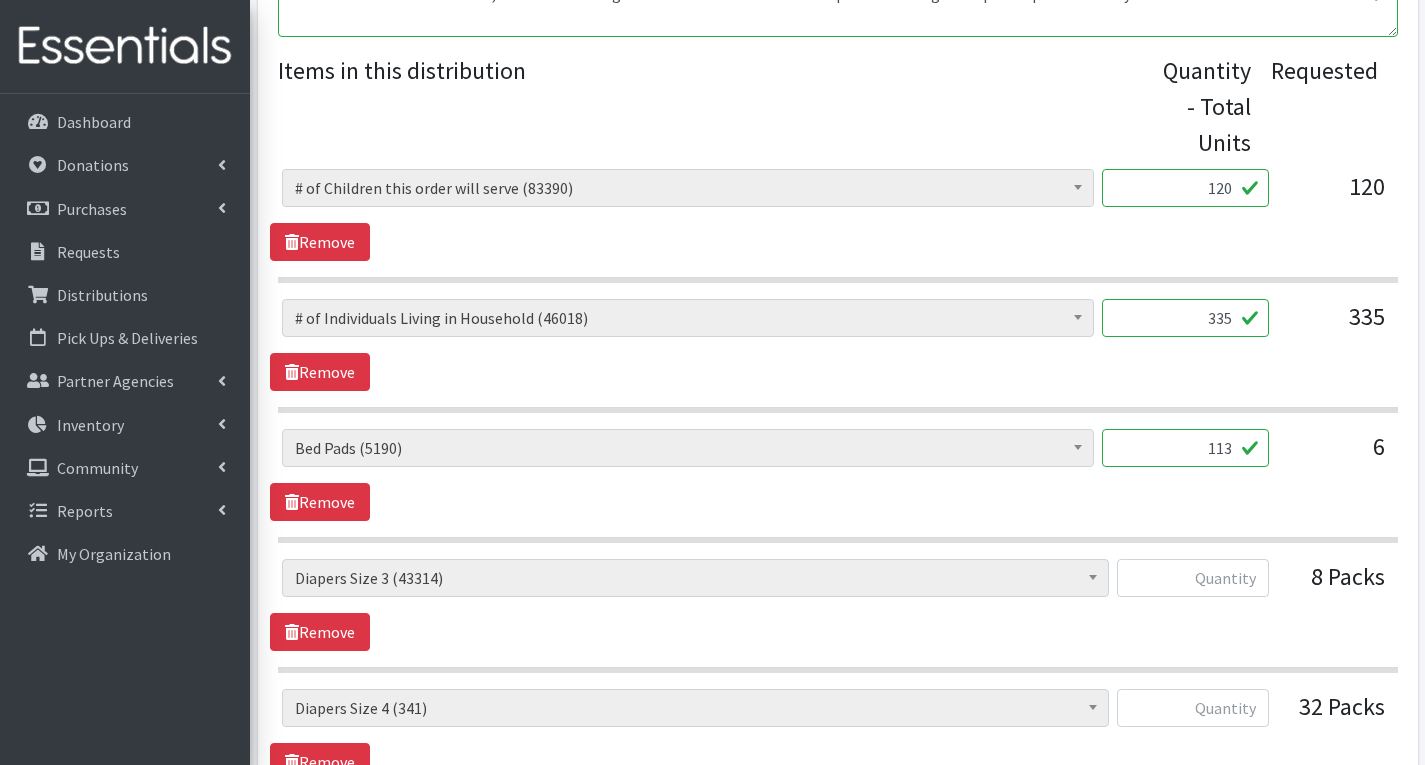type on "113" 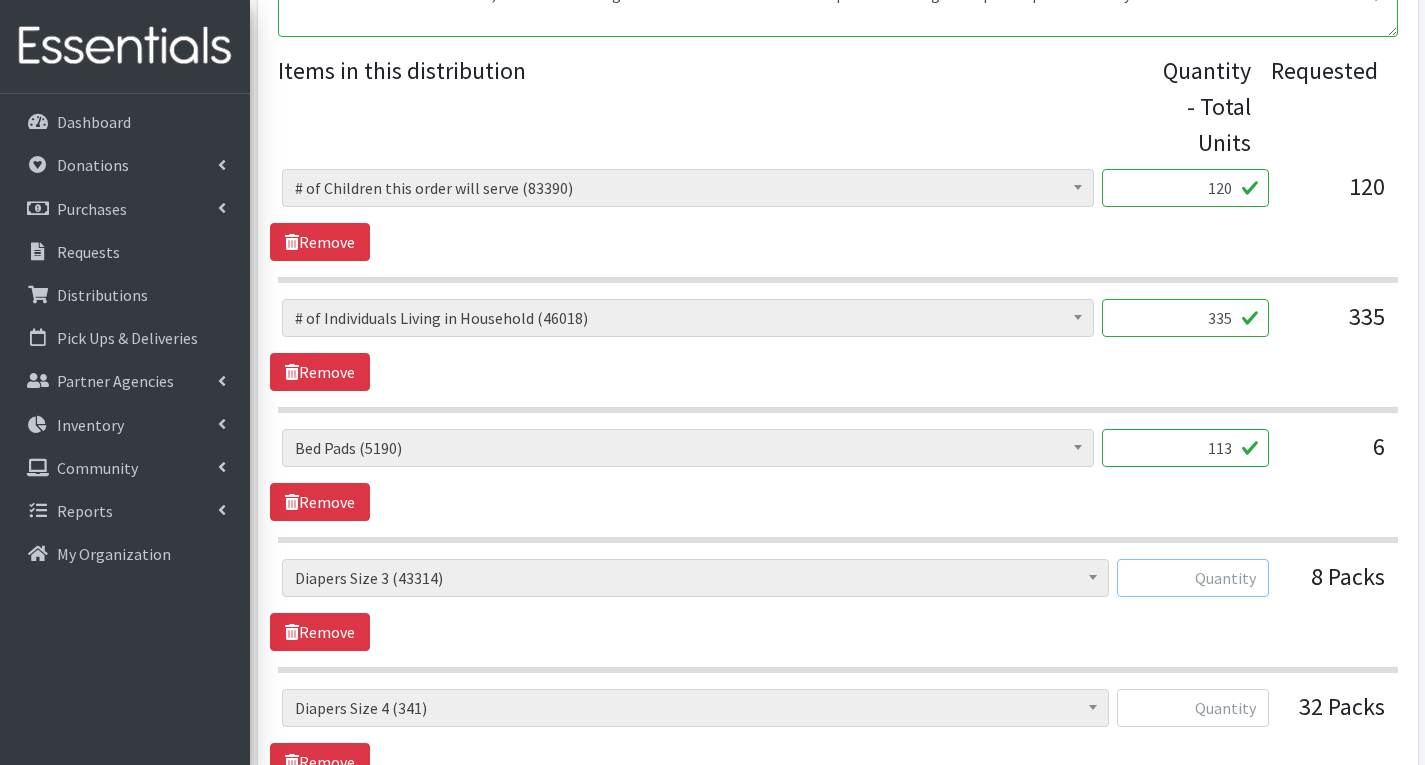 click at bounding box center (1193, 578) 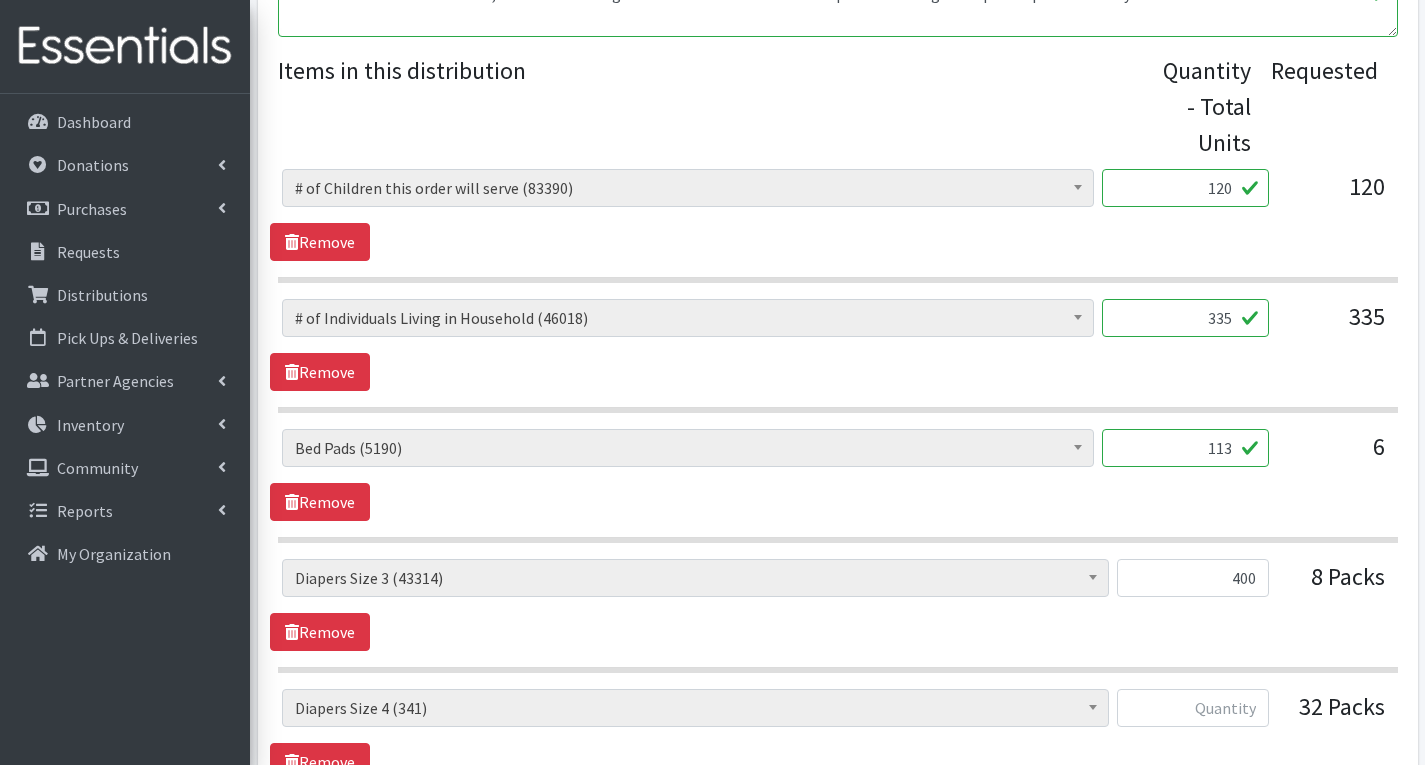click on "# of Children this order will serve ([NUMBER])
# of Individuals Living in Household ([NUMBER])
Activity Mat ([NUMBER])
Baby Carriers ([NUMBER])
Bath Tubs ([NUMBER])
Bed Pads ([NUMBER])
Bibs ([NUMBER])
Birthday Box - Boy ([NUMBER])
Birthday Box - Girl ([NUMBER])
Blankets/Swaddlers/Sleepsacks ([NUMBER])
Books ([NUMBER])
Bottles ([NUMBER])
Breast Pump ([NUMBER])
Bundle Me's ([NUMBER])
Car Seat - 3in1 up to 80 lbs. ([NUMBER])
Car Seat - Infant up to 22lbs. w/ handle ([NUMBER])" at bounding box center (837, 605) 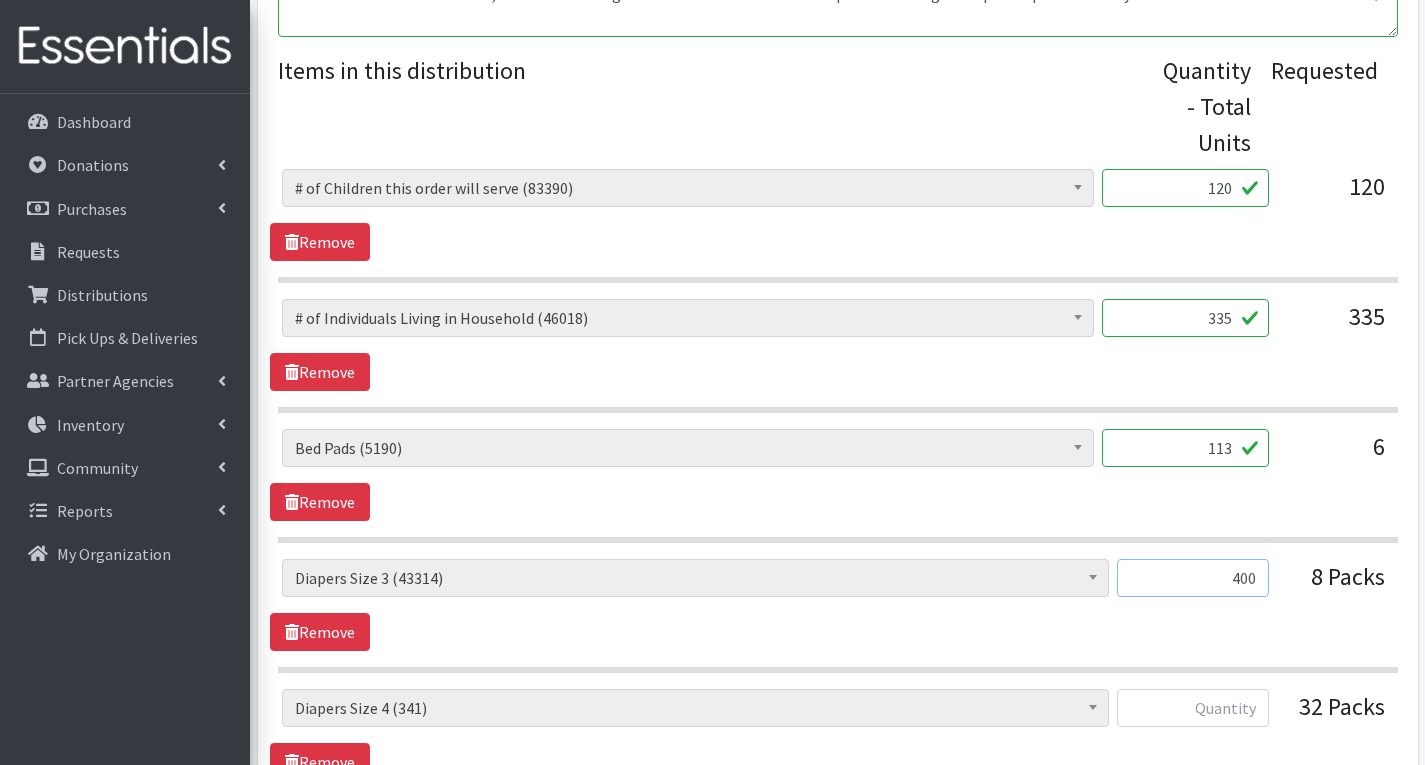 click on "400" at bounding box center [1193, 578] 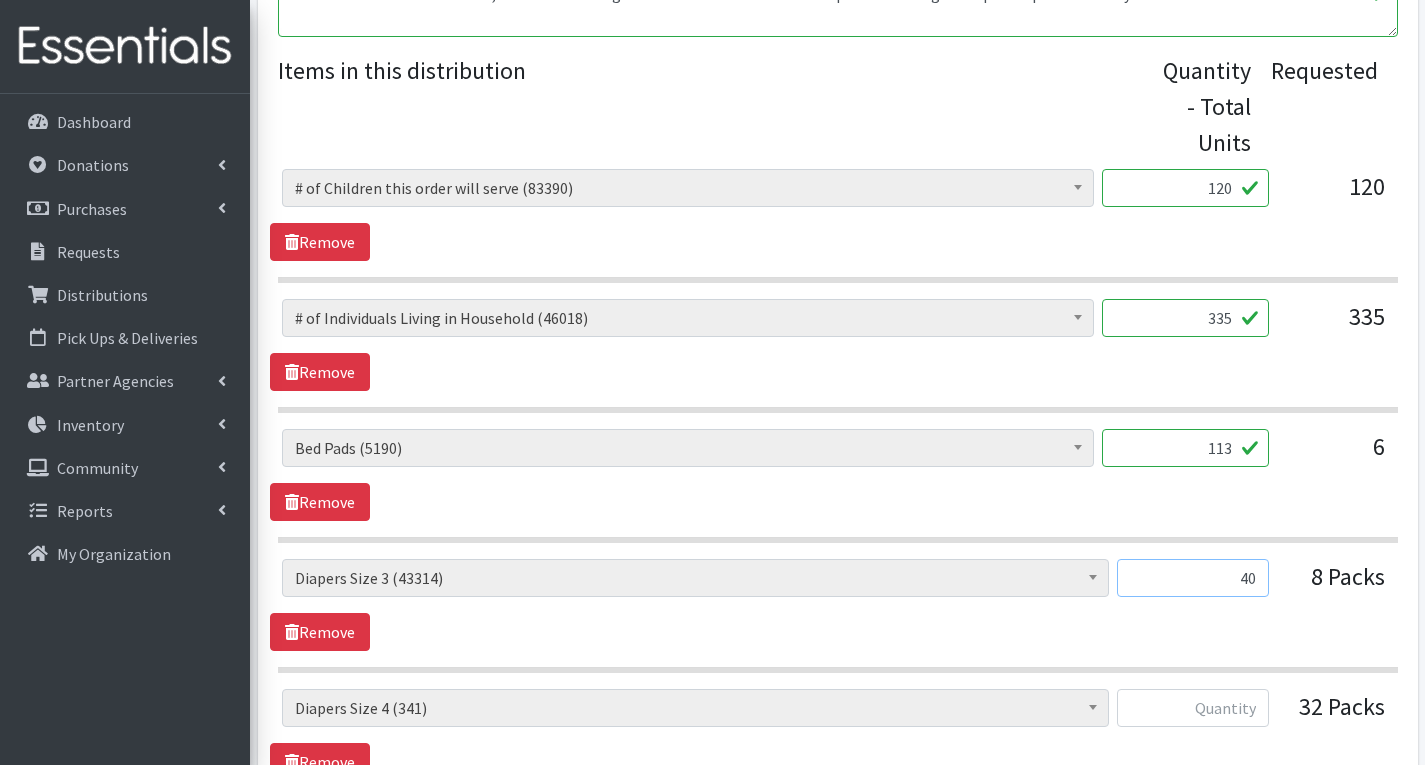 type on "4" 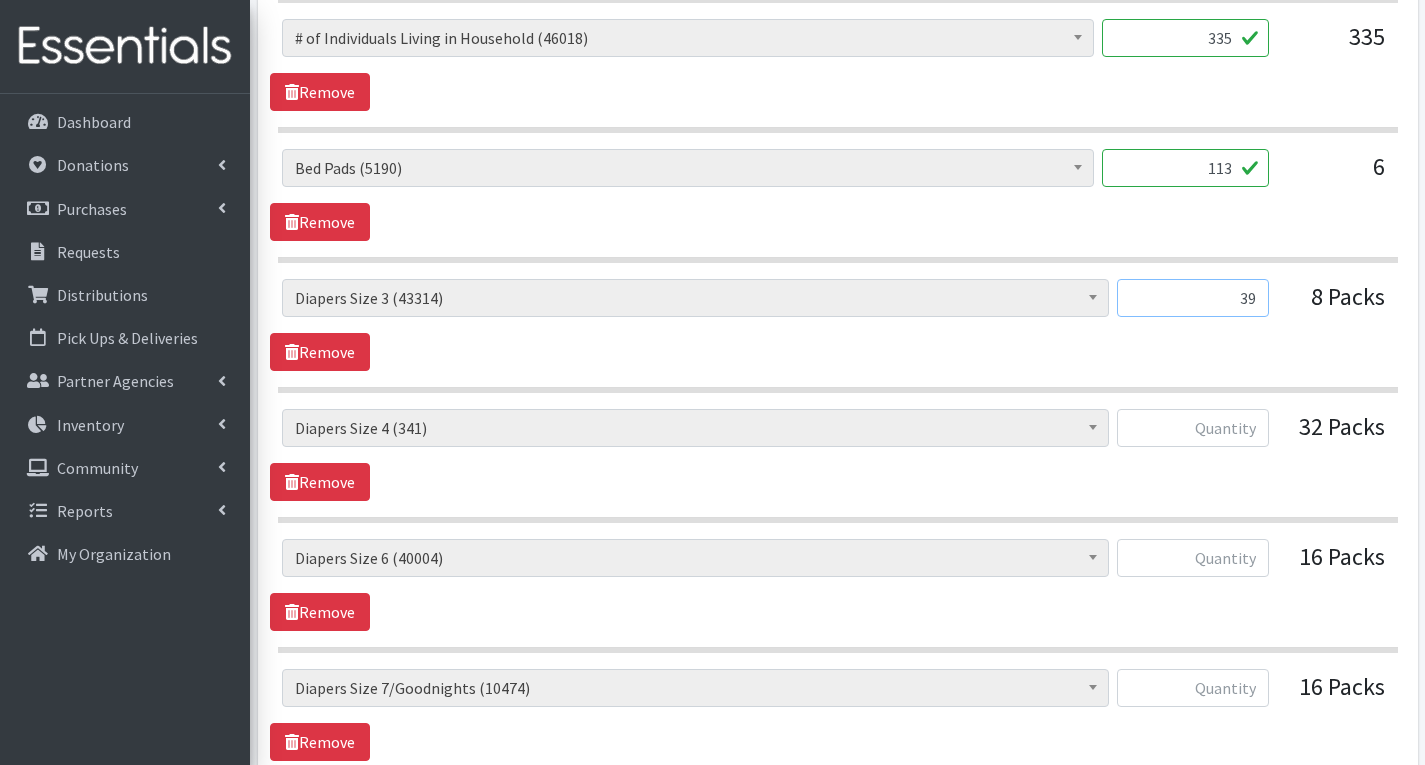 scroll, scrollTop: 1100, scrollLeft: 0, axis: vertical 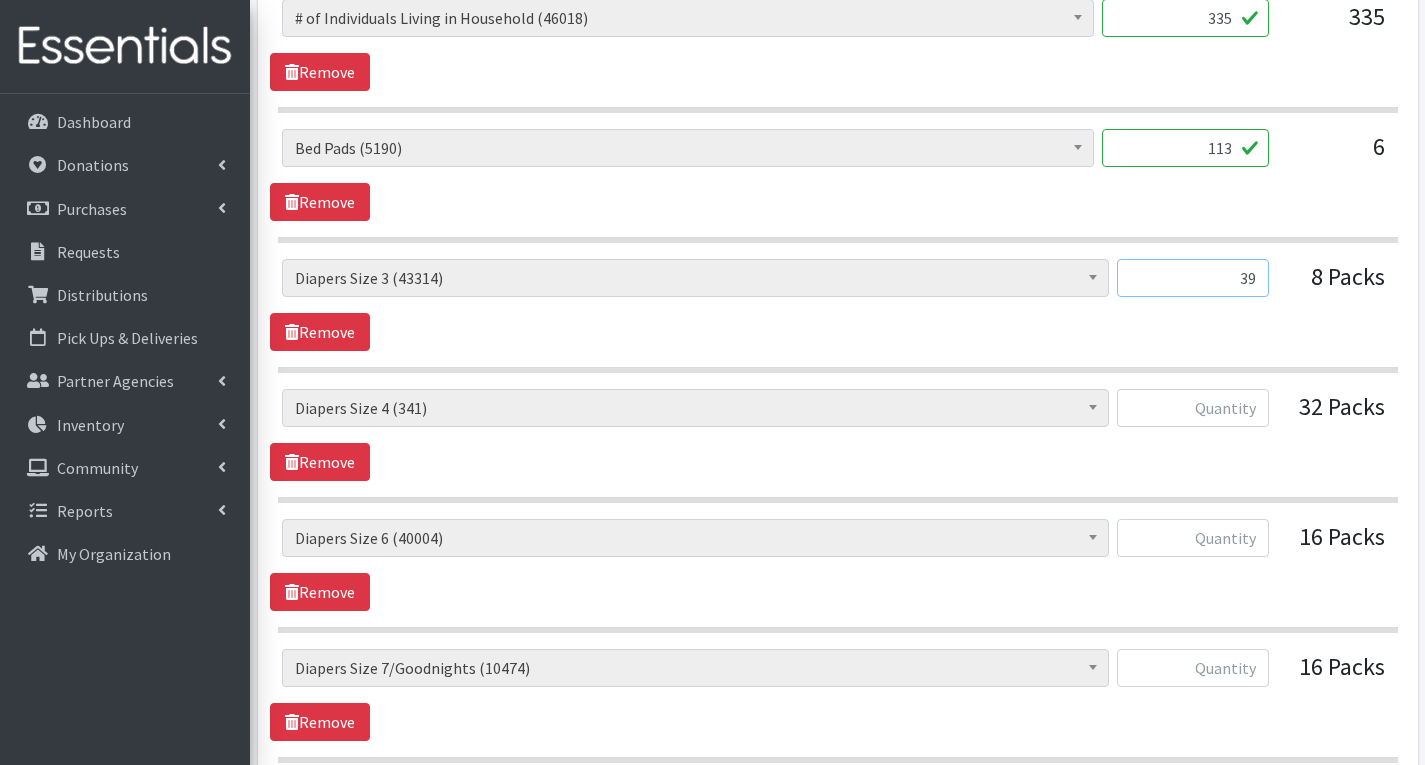 type on "39" 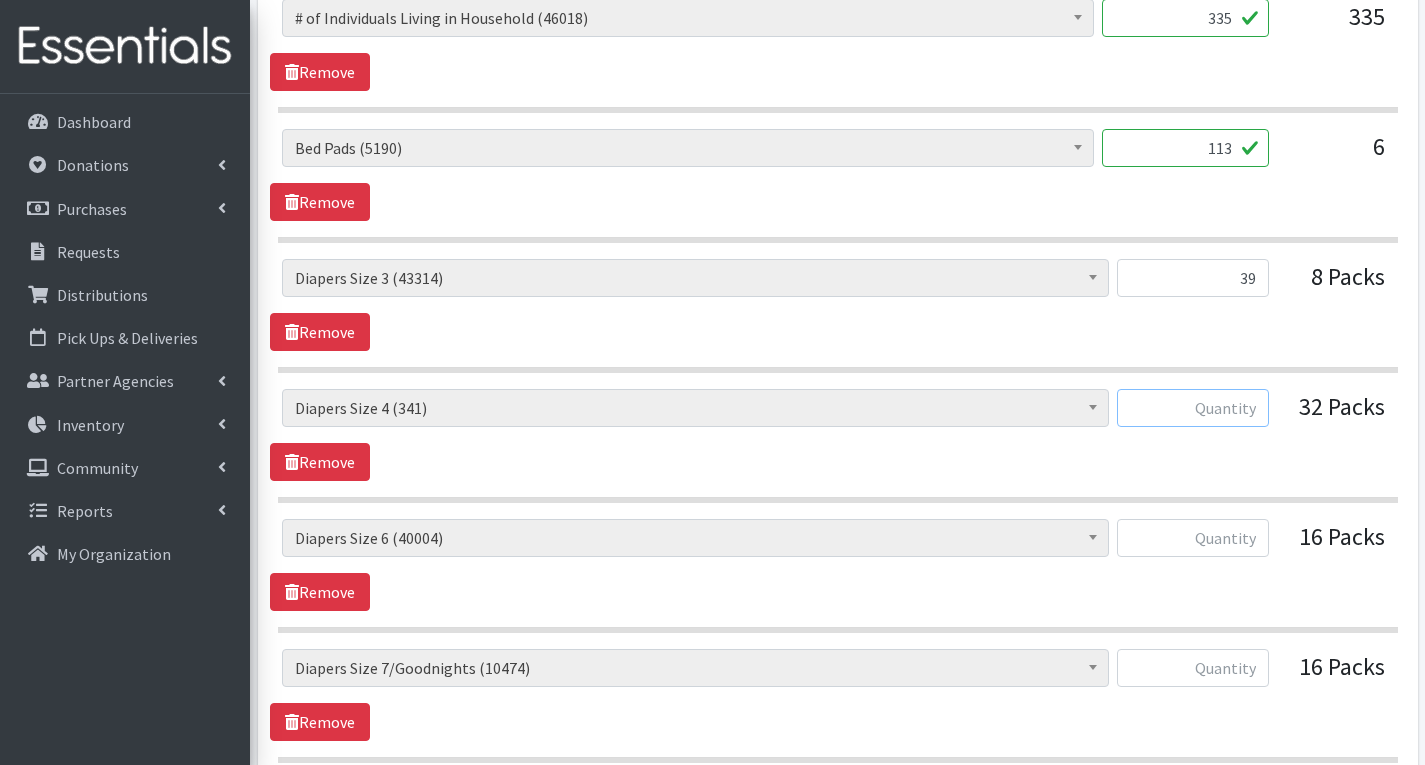 click at bounding box center (1193, 408) 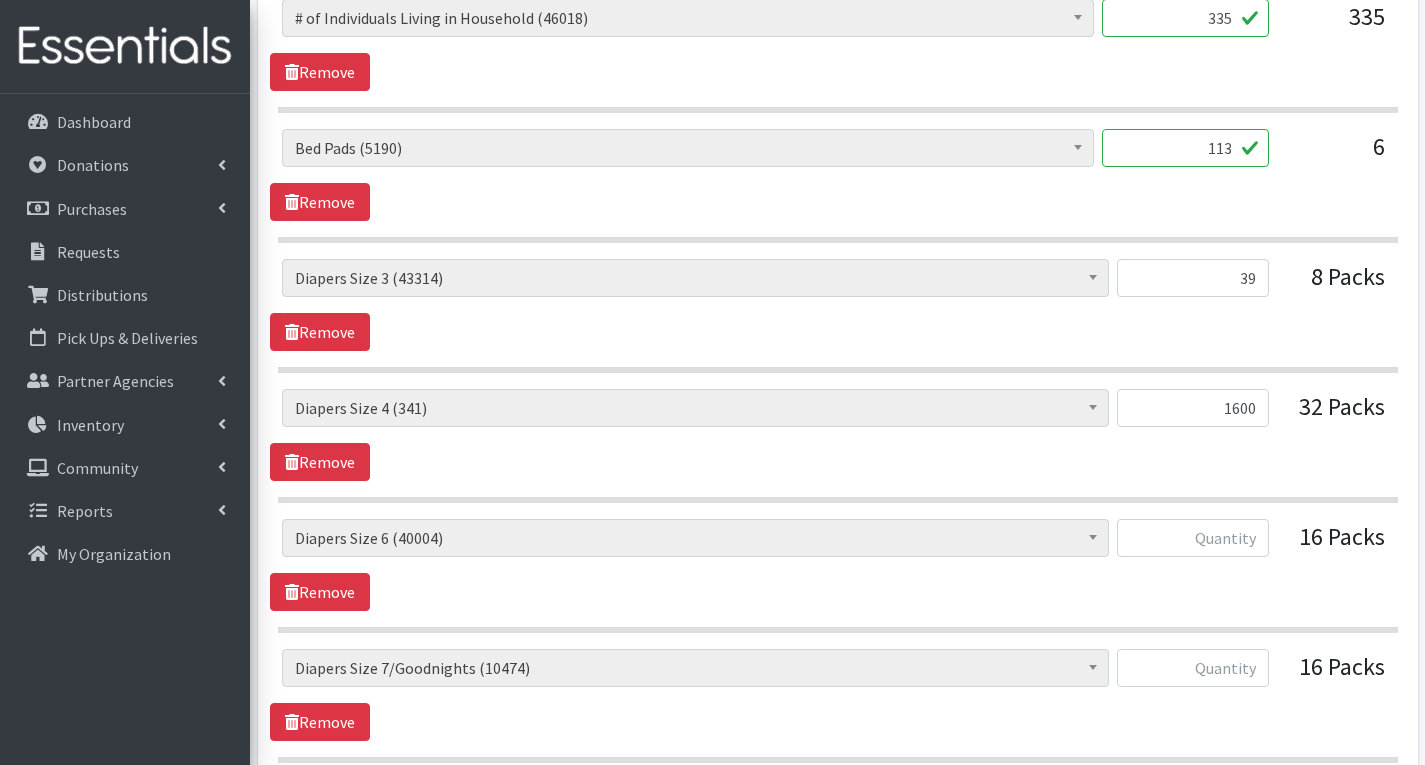 click on "# of Children this order will serve ([NUMBER])
# of Individuals Living in Household ([NUMBER])
Activity Mat ([NUMBER])
Baby Carriers ([NUMBER])
Bath Tubs ([NUMBER])
Bed Pads ([NUMBER])
Bibs ([NUMBER])
Birthday Box - Boy ([NUMBER])
Birthday Box - Girl ([NUMBER])
Blankets/Swaddlers/Sleepsacks ([NUMBER])
Books ([NUMBER])
Bottles ([NUMBER])
Breast Pump ([NUMBER])
Bundle Me's ([NUMBER])
Car Seat - 3in1 up to 80 lbs. ([NUMBER])
Car Seat - Infant up to 22lbs. w/ handle ([NUMBER])" at bounding box center (837, 435) 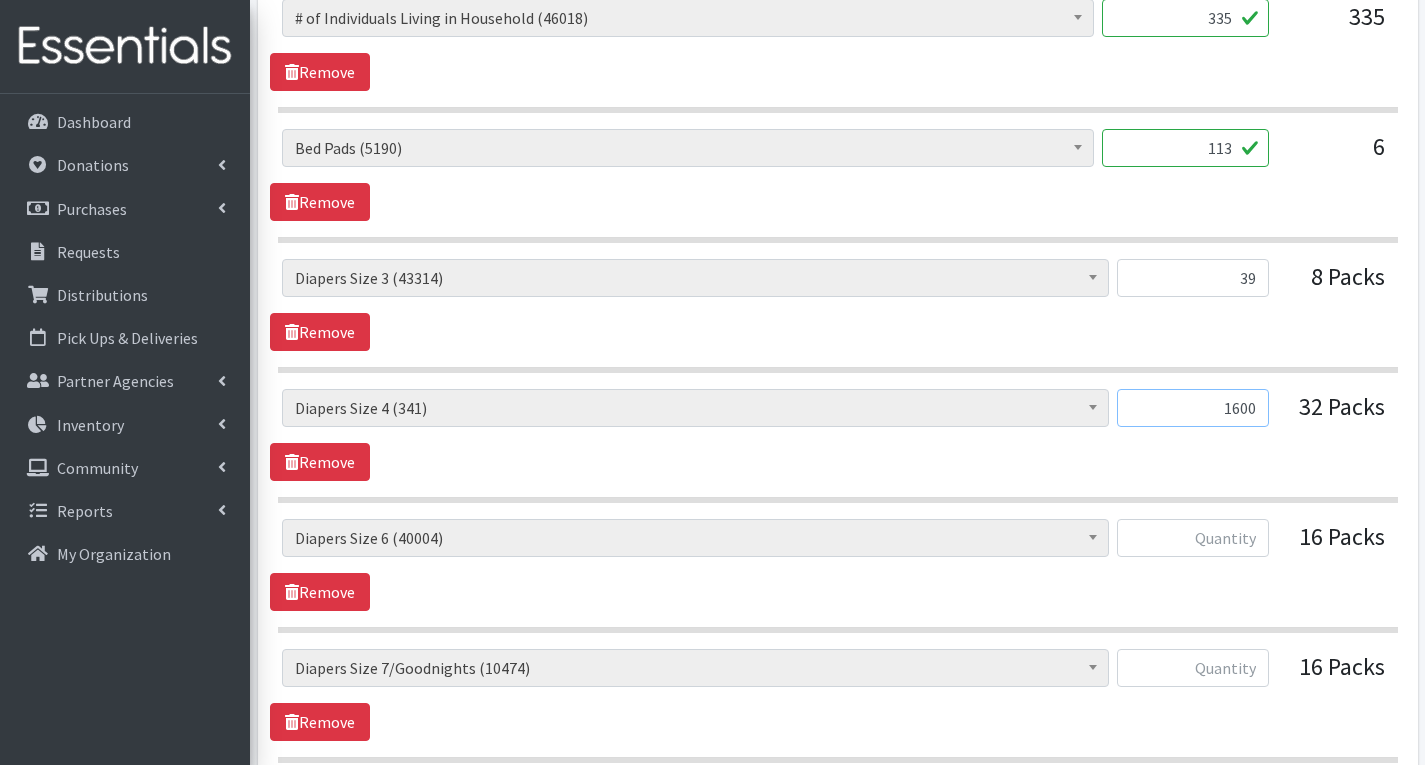 click on "1600" at bounding box center (1193, 408) 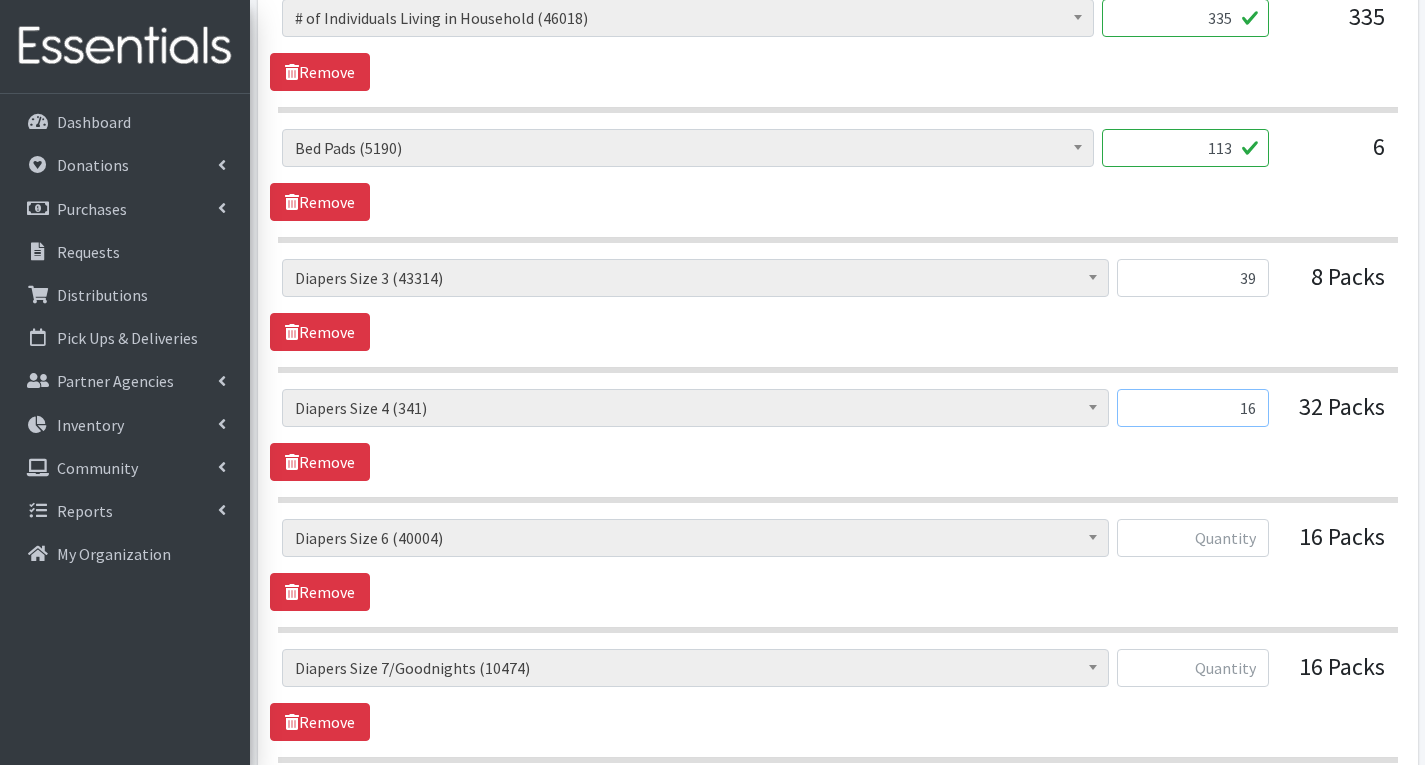 type on "1" 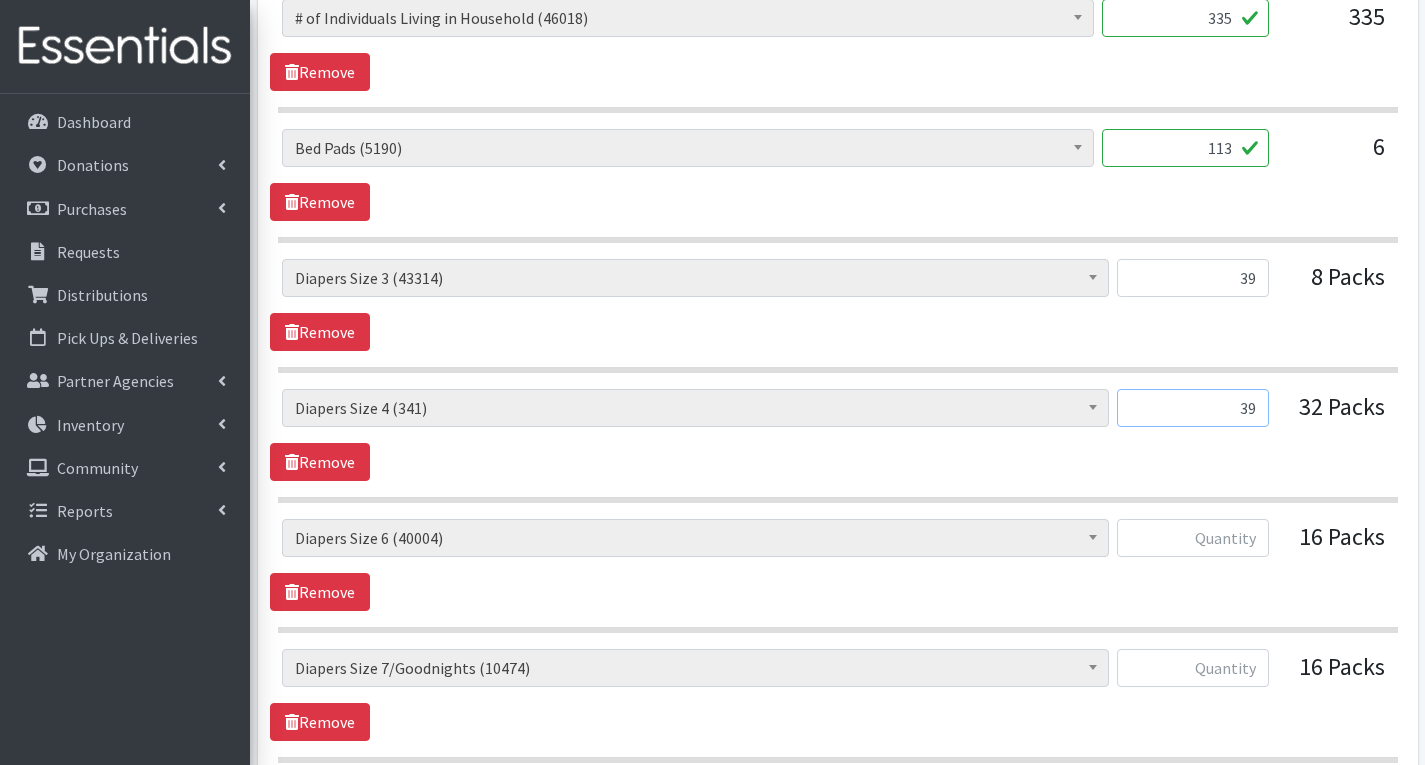 type on "39" 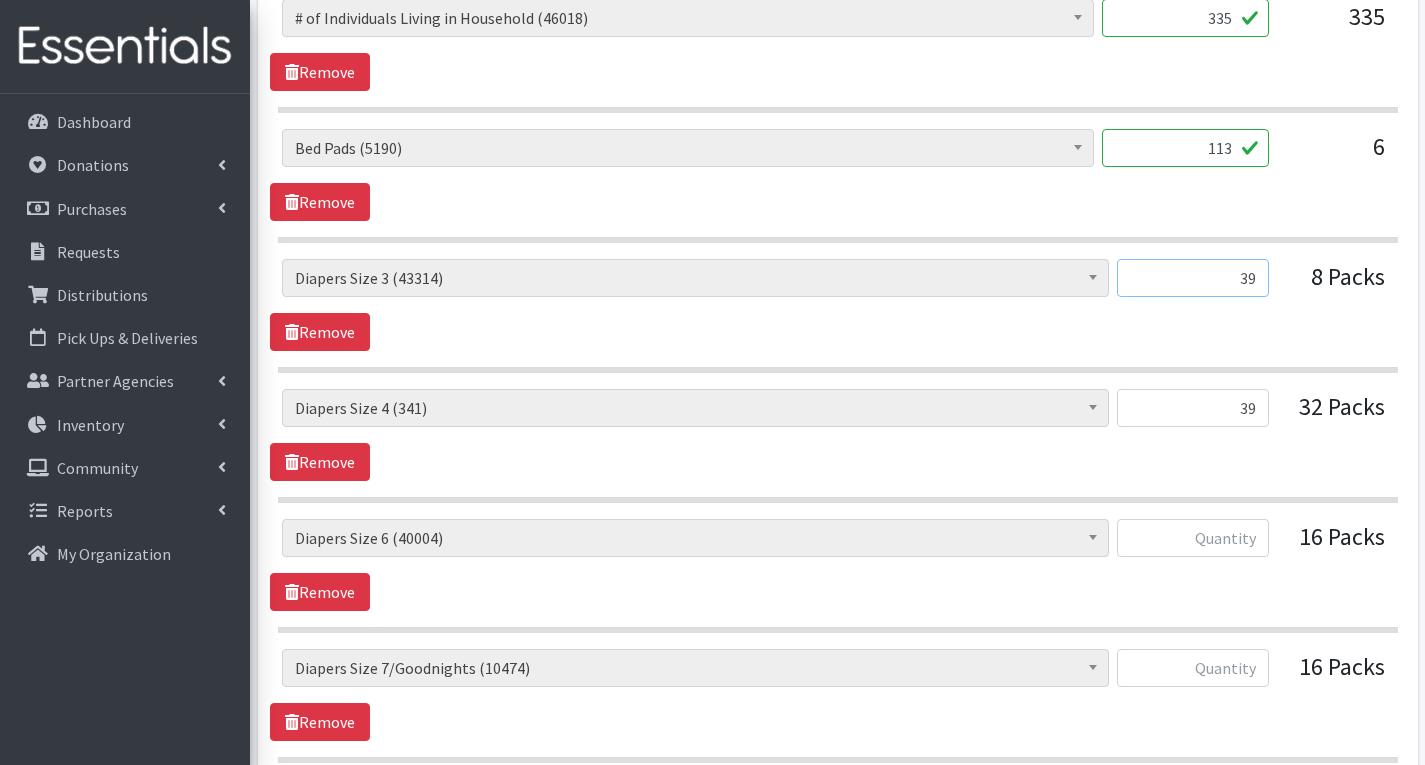 click on "39" at bounding box center [1193, 278] 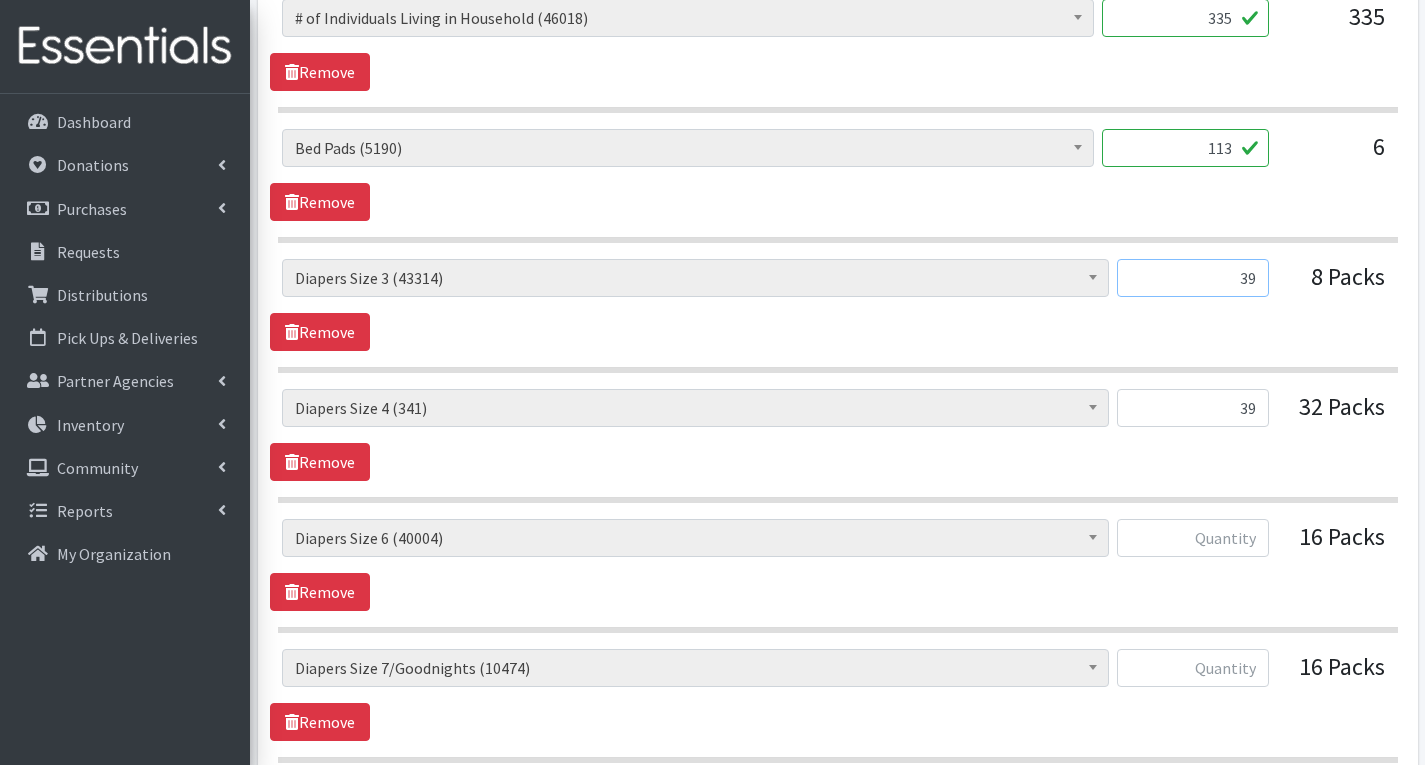 type on "3" 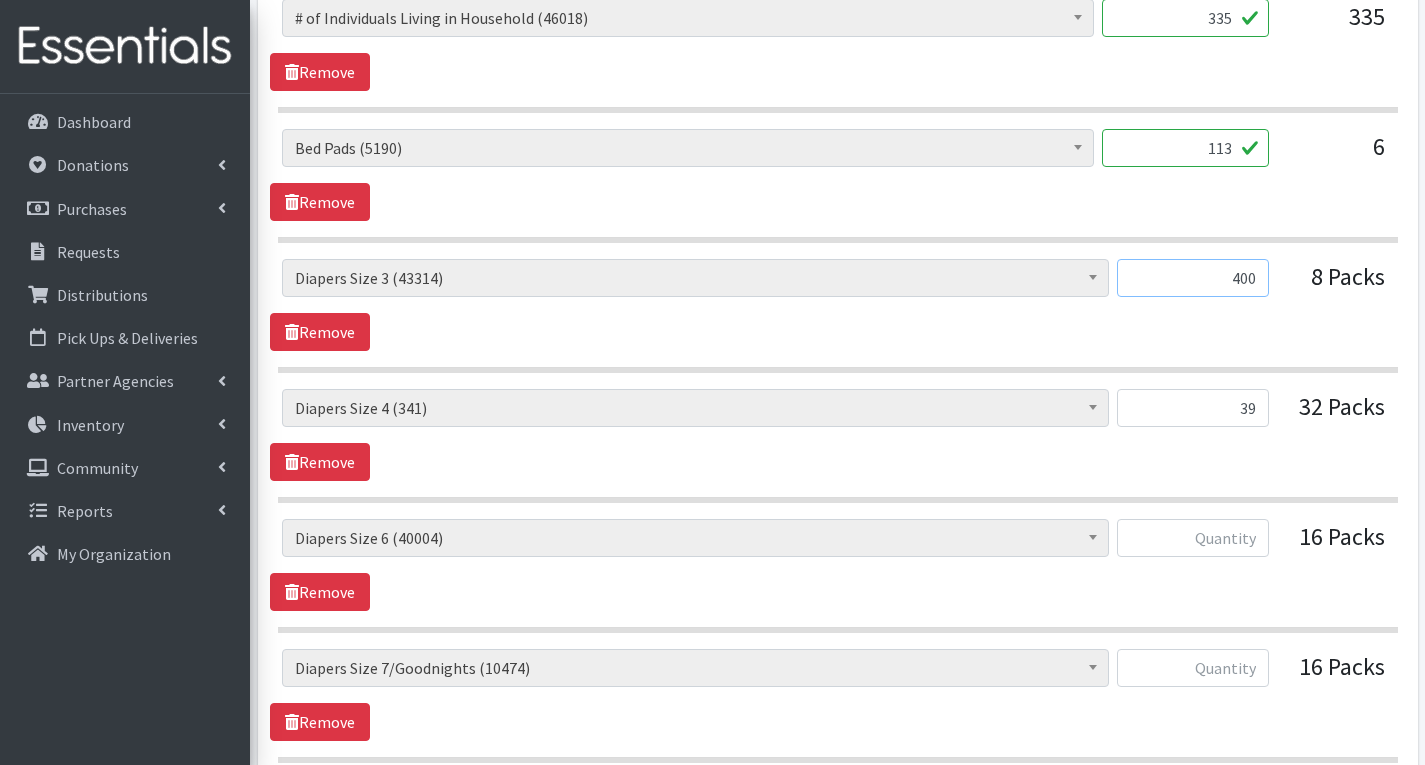 type on "400" 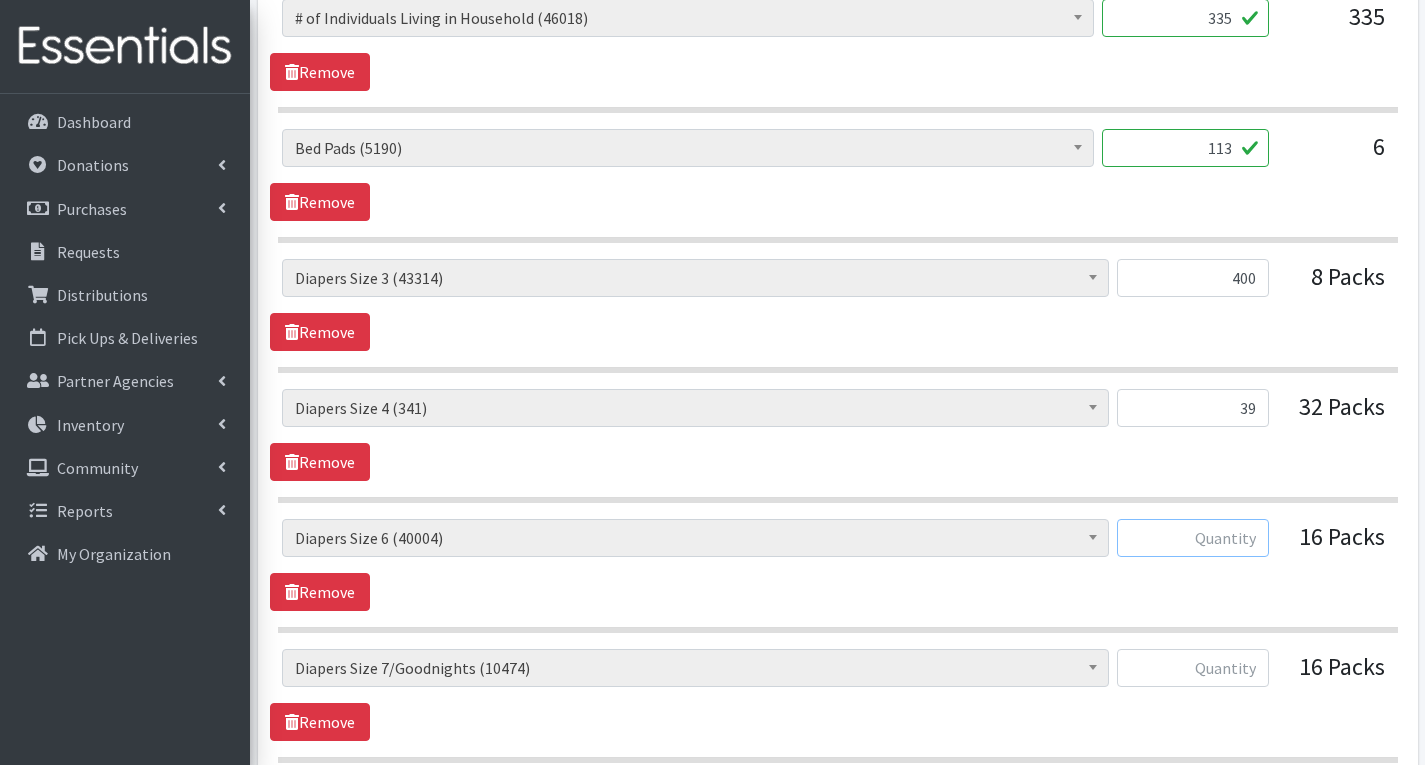 click at bounding box center [1193, 538] 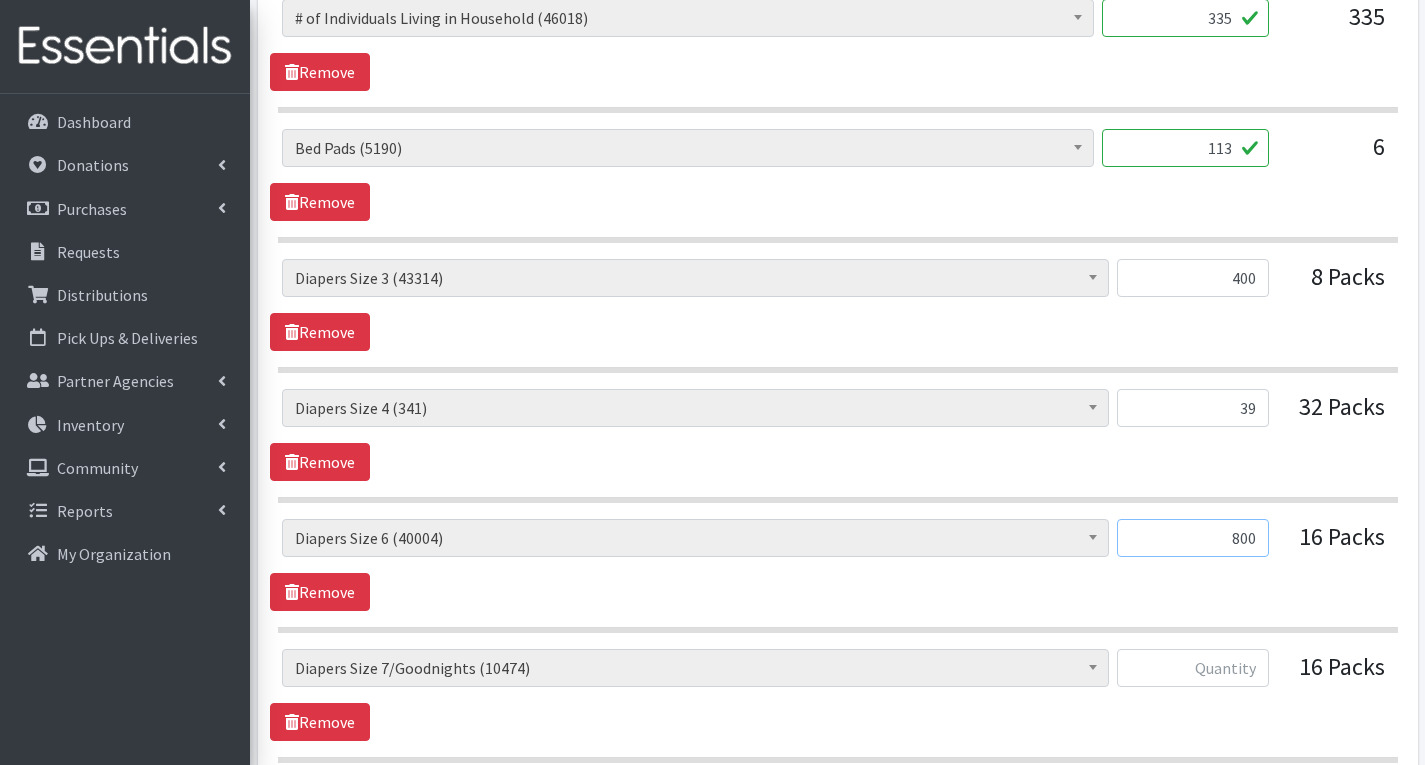 type on "800" 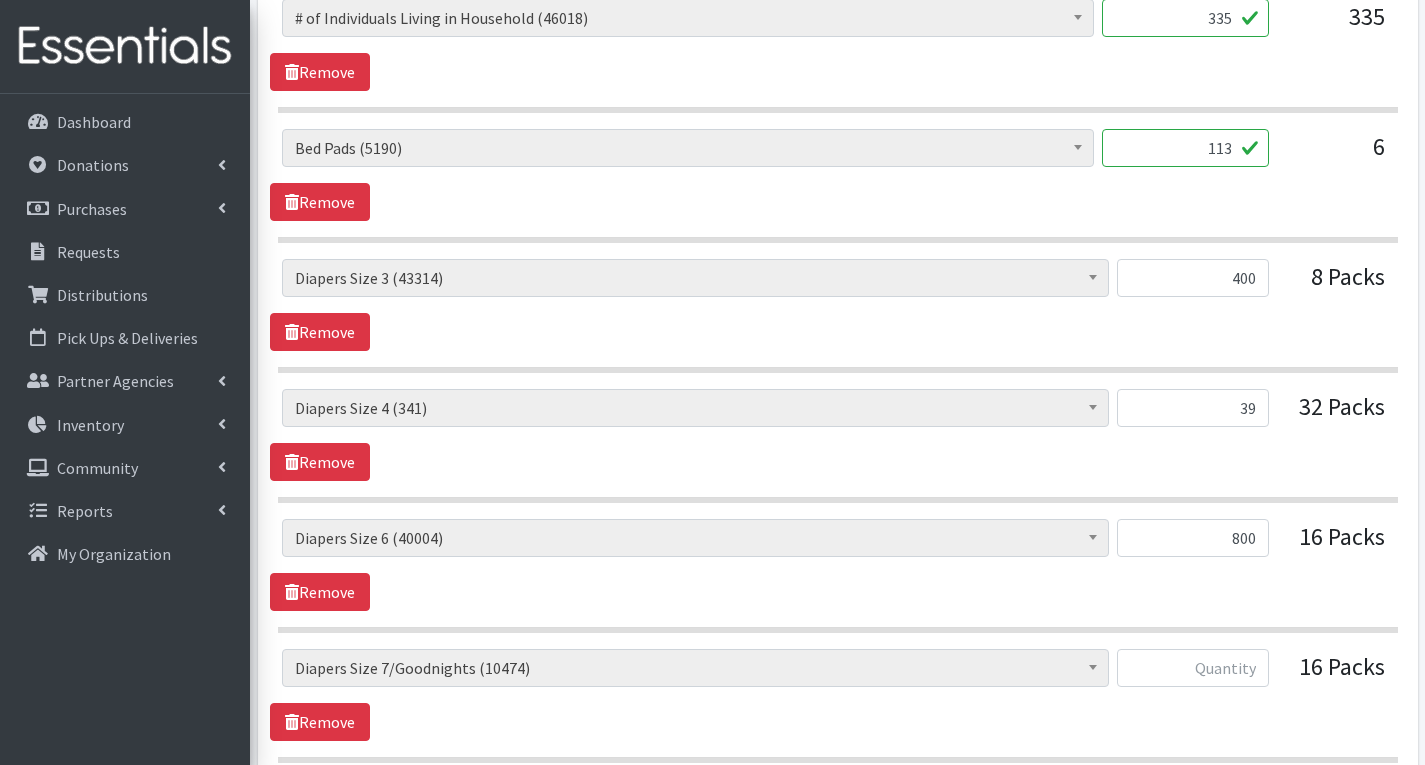 click on "# of Children this order will serve ([NUMBER])
# of Individuals Living in Household ([NUMBER])
Activity Mat ([NUMBER])
Baby Carriers ([NUMBER])
Bath Tubs ([NUMBER])
Bed Pads ([NUMBER])
Bibs ([NUMBER])
Birthday Box - Boy ([NUMBER])
Birthday Box - Girl ([NUMBER])
Blankets/Swaddlers/Sleepsacks ([NUMBER])
Books ([NUMBER])
Bottles ([NUMBER])
Breast Pump ([NUMBER])
Bundle Me's ([NUMBER])
Car Seat - 3in1 up to 80 lbs. ([NUMBER])
Car Seat - Infant up to 22lbs. w/ handle ([NUMBER])" at bounding box center [837, 565] 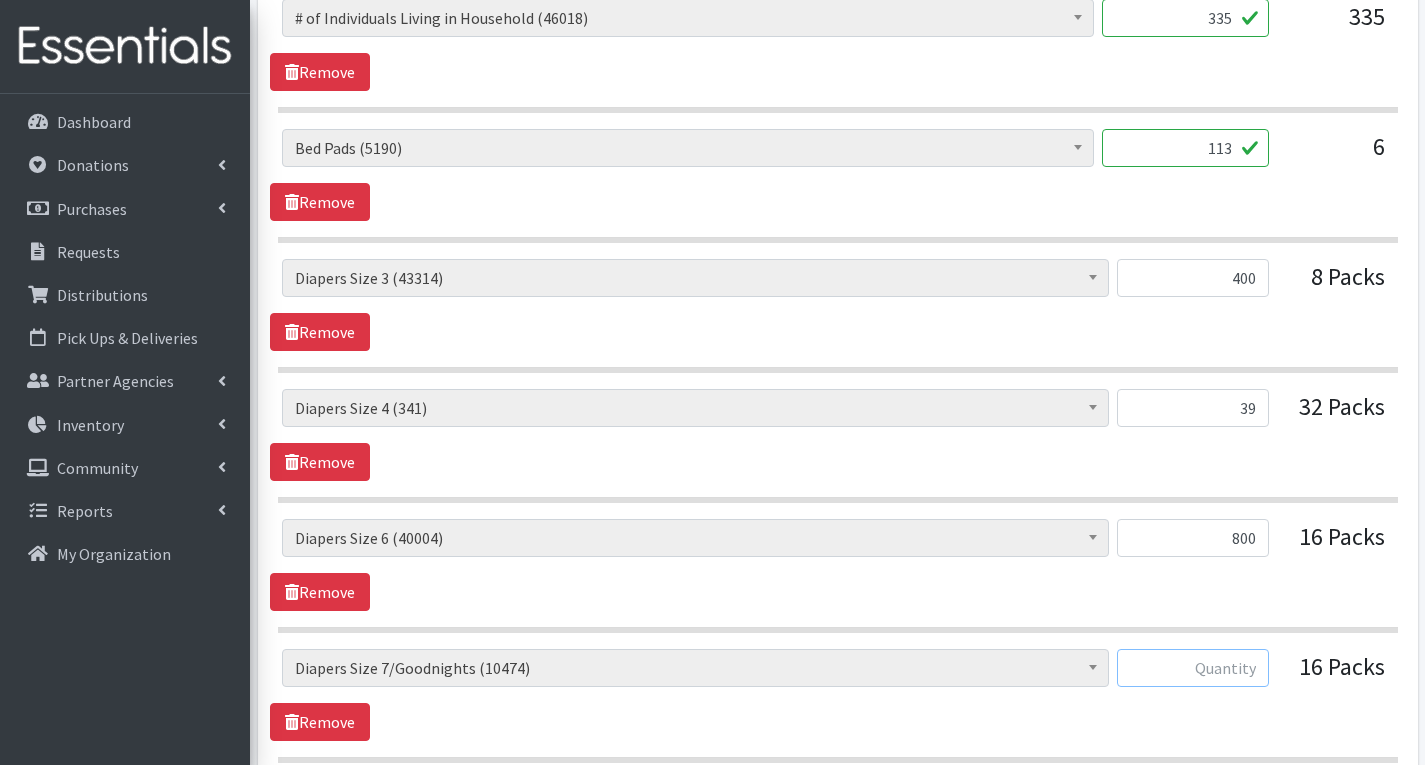 click at bounding box center [1193, 668] 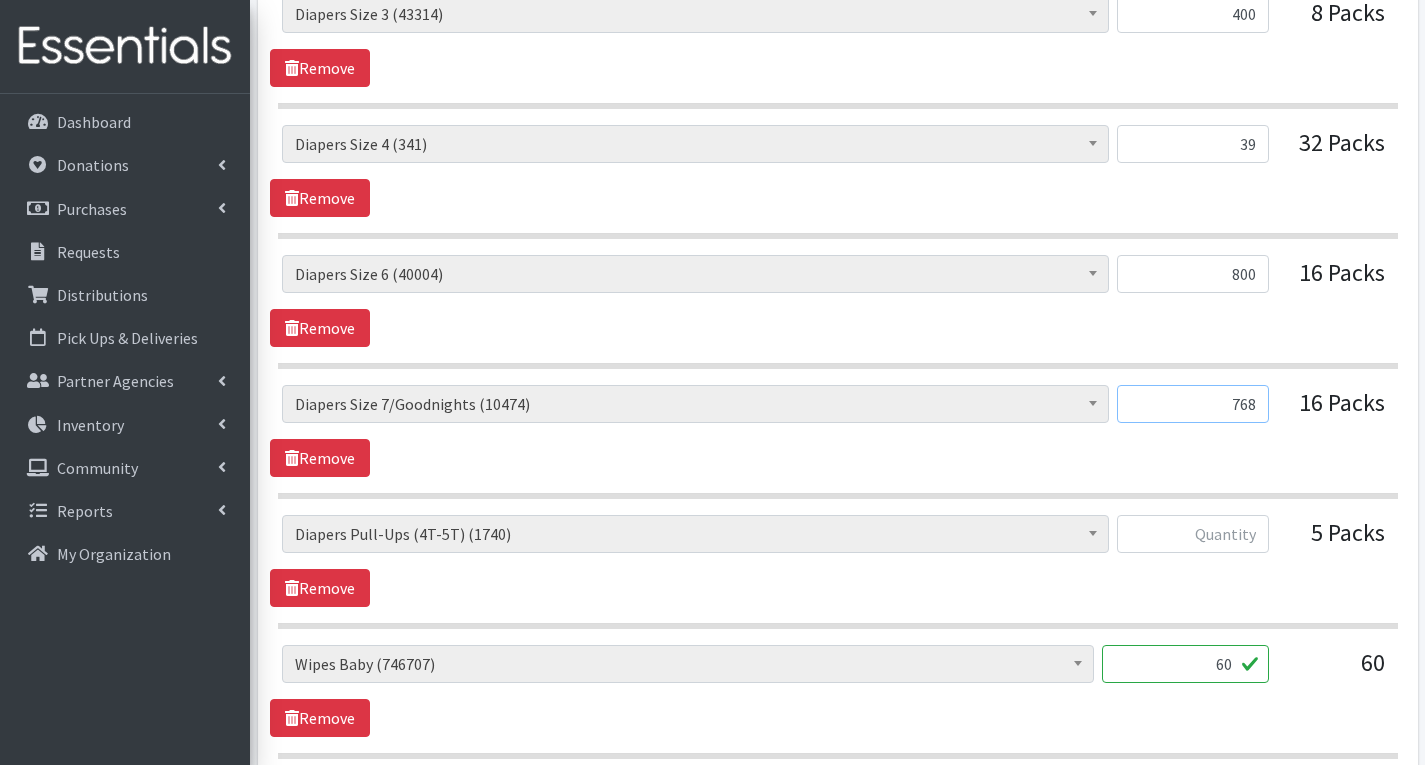 scroll, scrollTop: 1400, scrollLeft: 0, axis: vertical 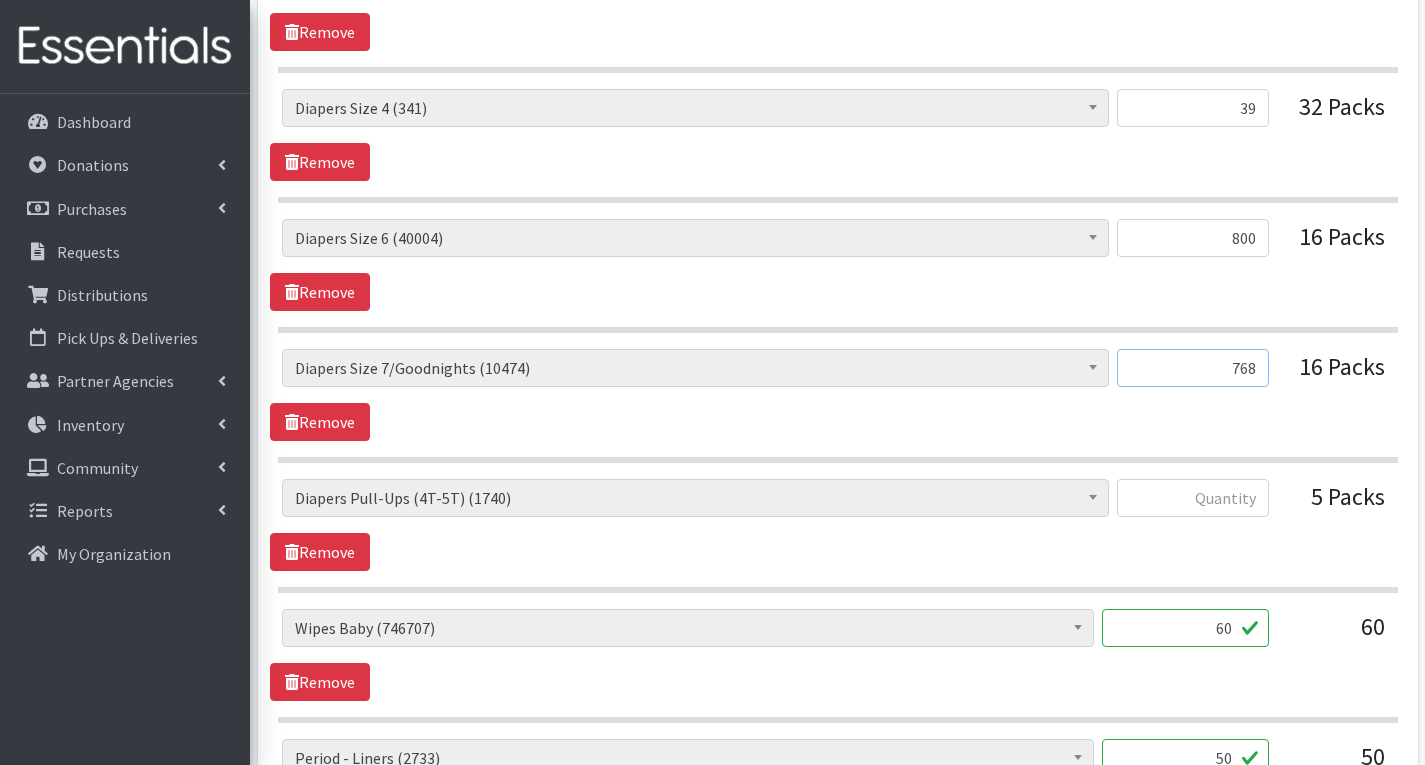 type on "768" 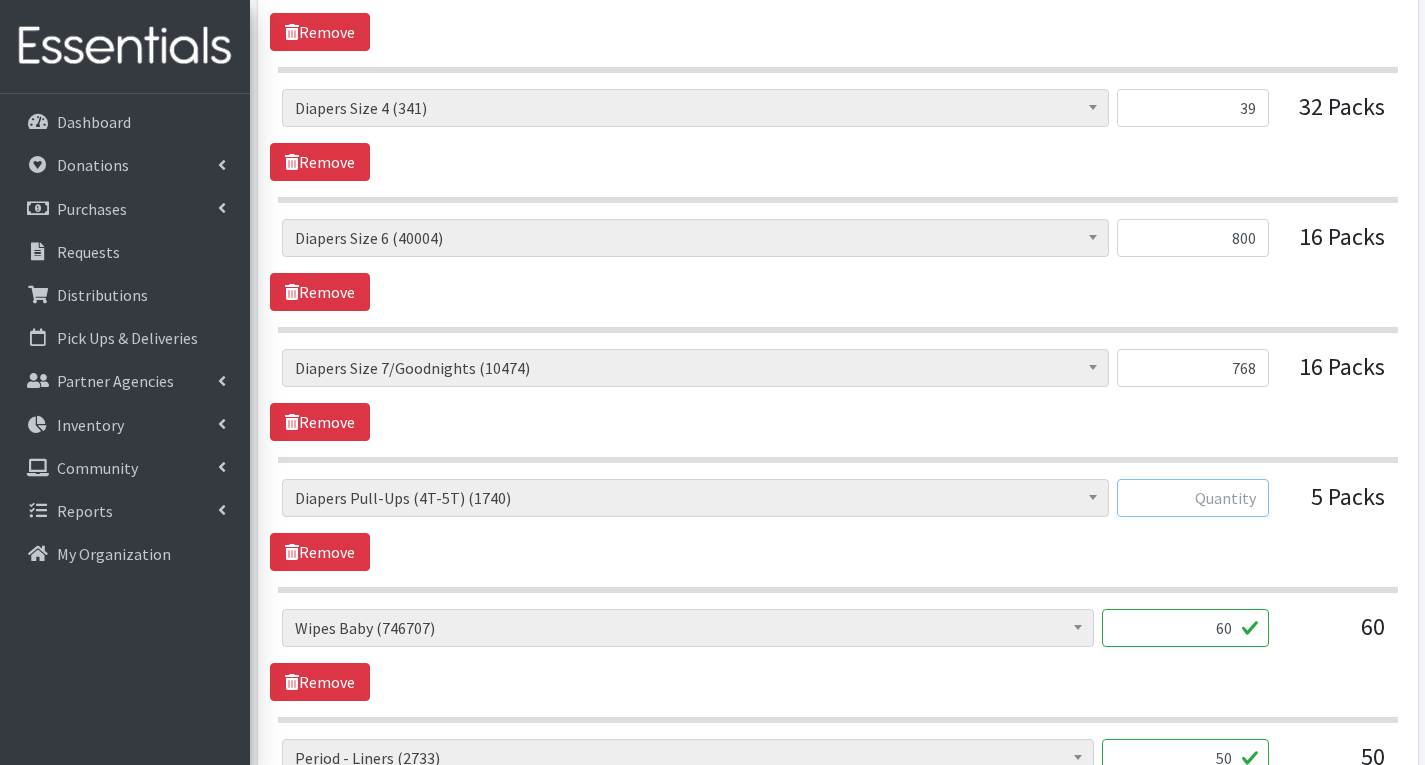 click at bounding box center [1193, 498] 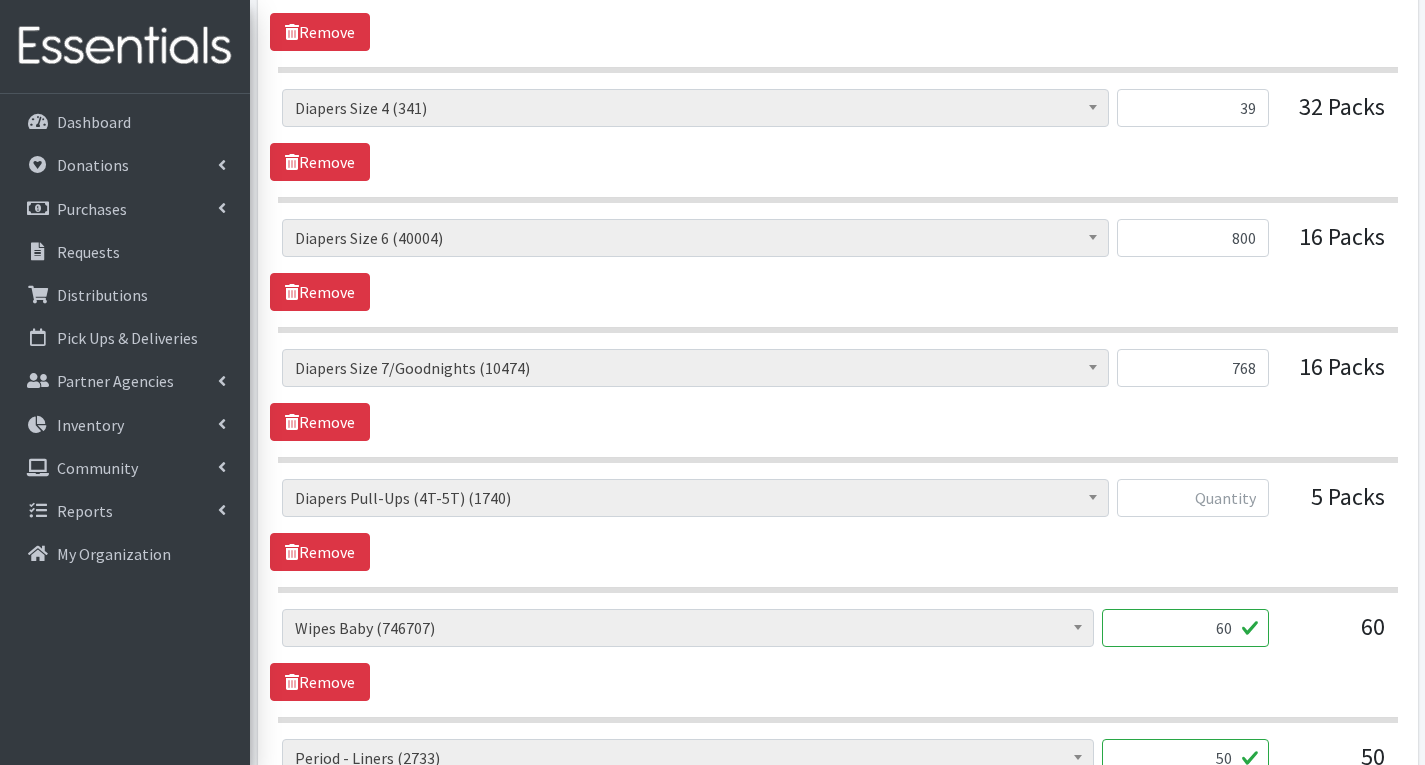 click on "# of Children this order will serve ([NUMBER])
# of Individuals Living in Household ([NUMBER])
Activity Mat ([NUMBER])
Baby Carriers ([NUMBER])
Bath Tubs ([NUMBER])
Bed Pads ([NUMBER])
Bibs ([NUMBER])
Birthday Box - Boy ([NUMBER])
Birthday Box - Girl ([NUMBER])
Blankets/Swaddlers/Sleepsacks ([NUMBER])
Books ([NUMBER])
Bottles ([NUMBER])
Breast Pump ([NUMBER])
Bundle Me's ([NUMBER])
Car Seat - 3in1 up to 80 lbs. ([NUMBER])
Car Seat - Infant up to 22lbs. w/ handle ([NUMBER])" at bounding box center [837, 525] 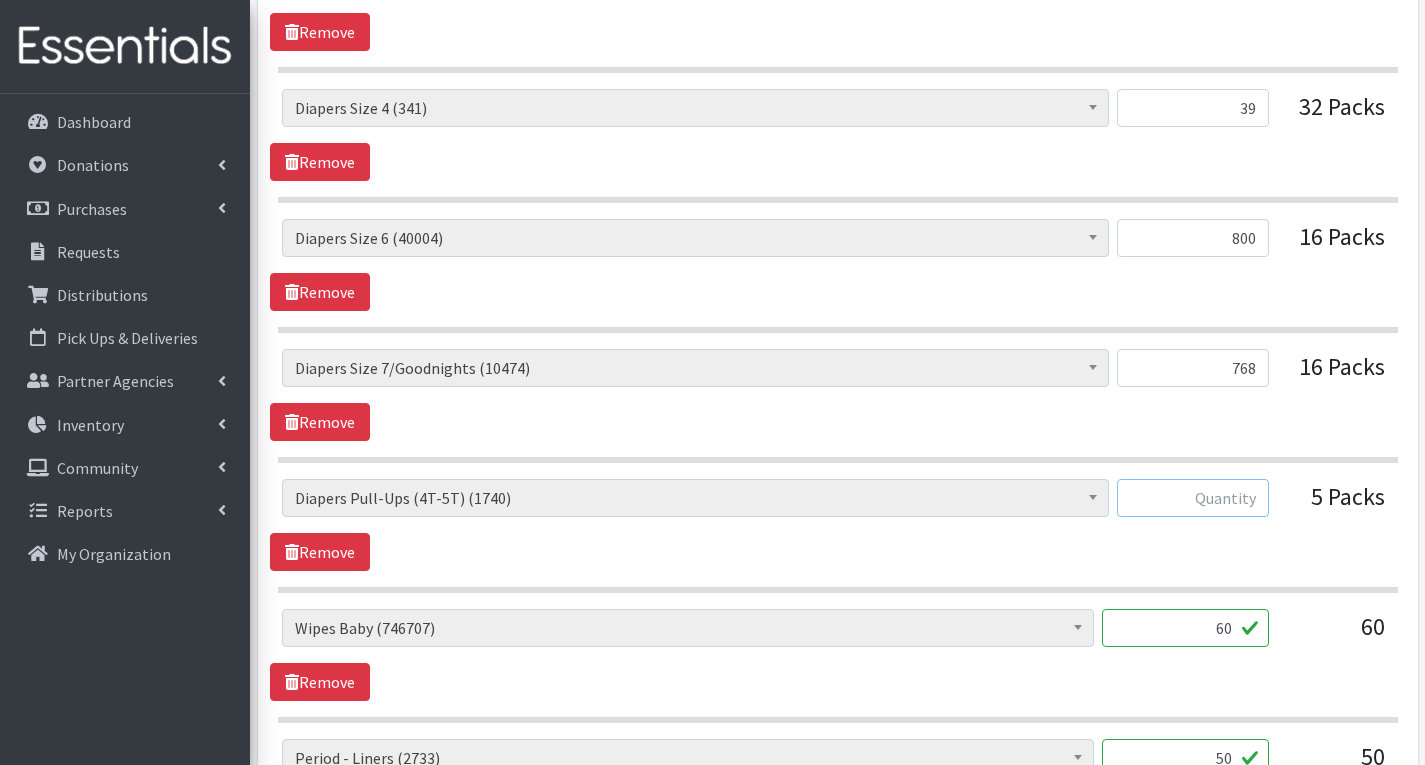 click at bounding box center [1193, 498] 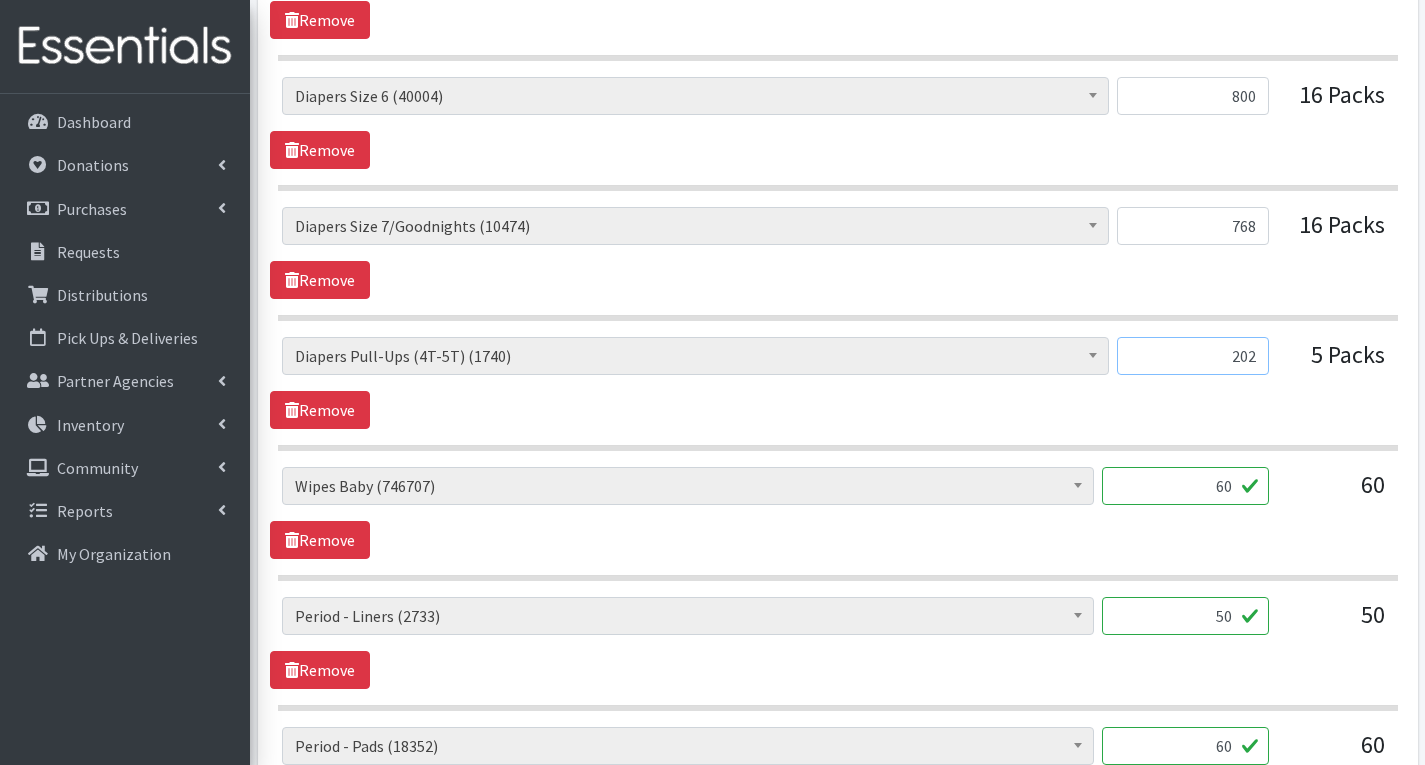 scroll, scrollTop: 1600, scrollLeft: 0, axis: vertical 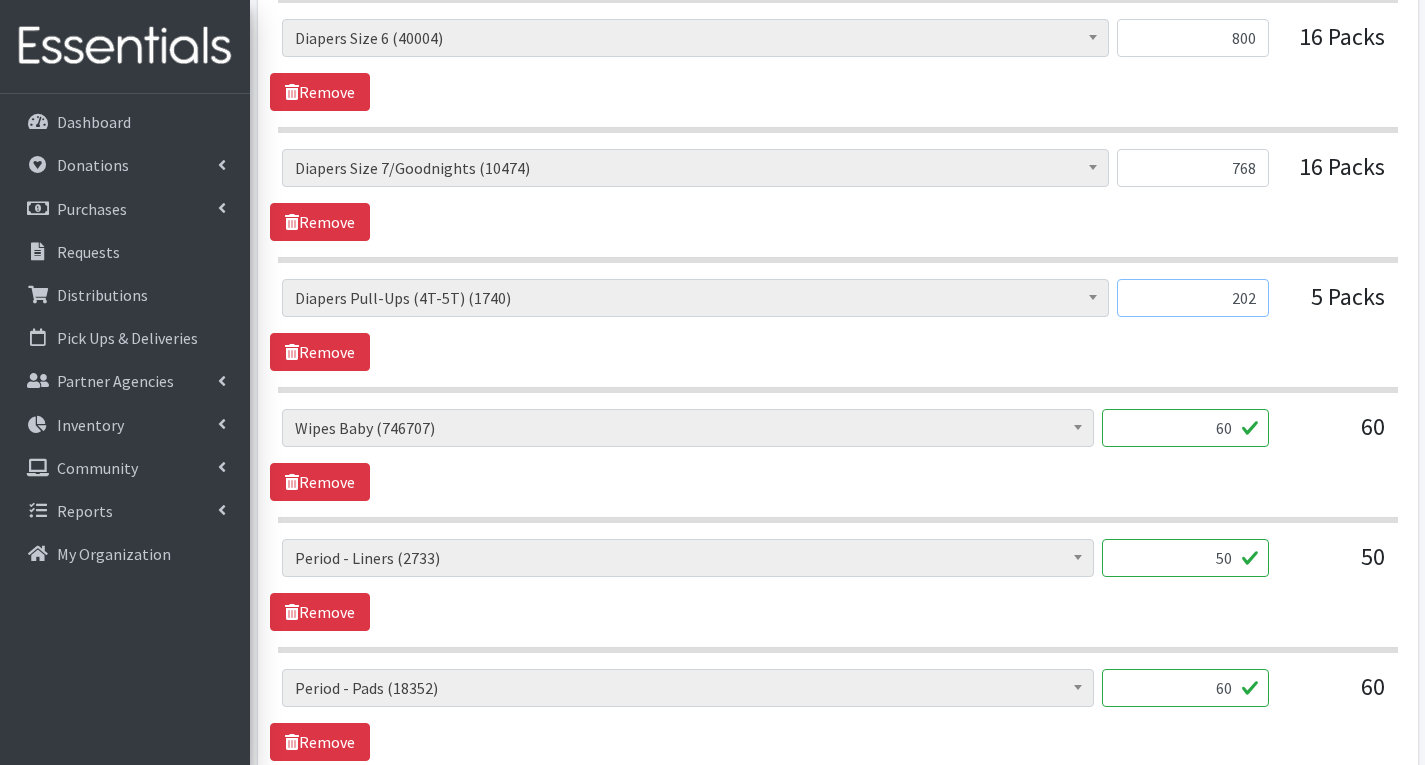 type on "202" 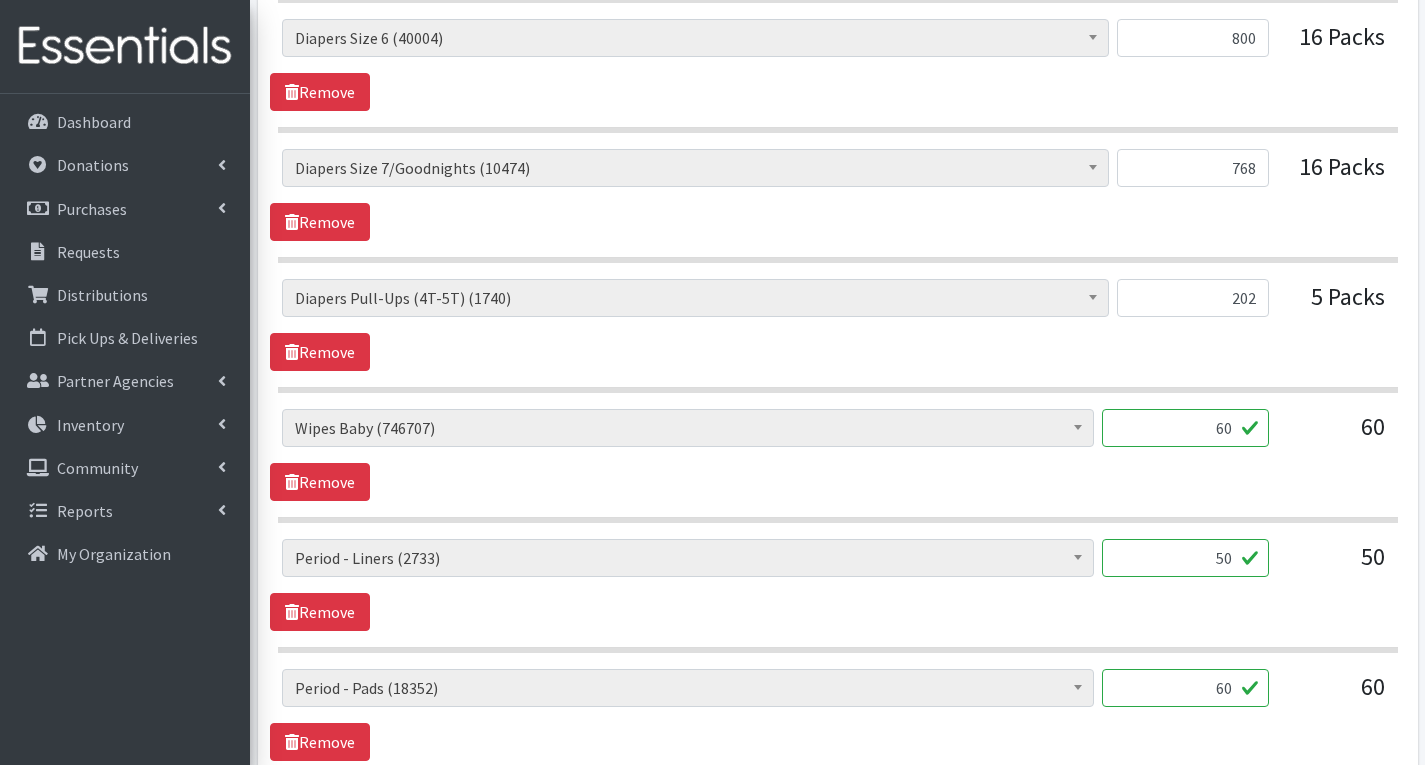 click on "60" at bounding box center [1185, 428] 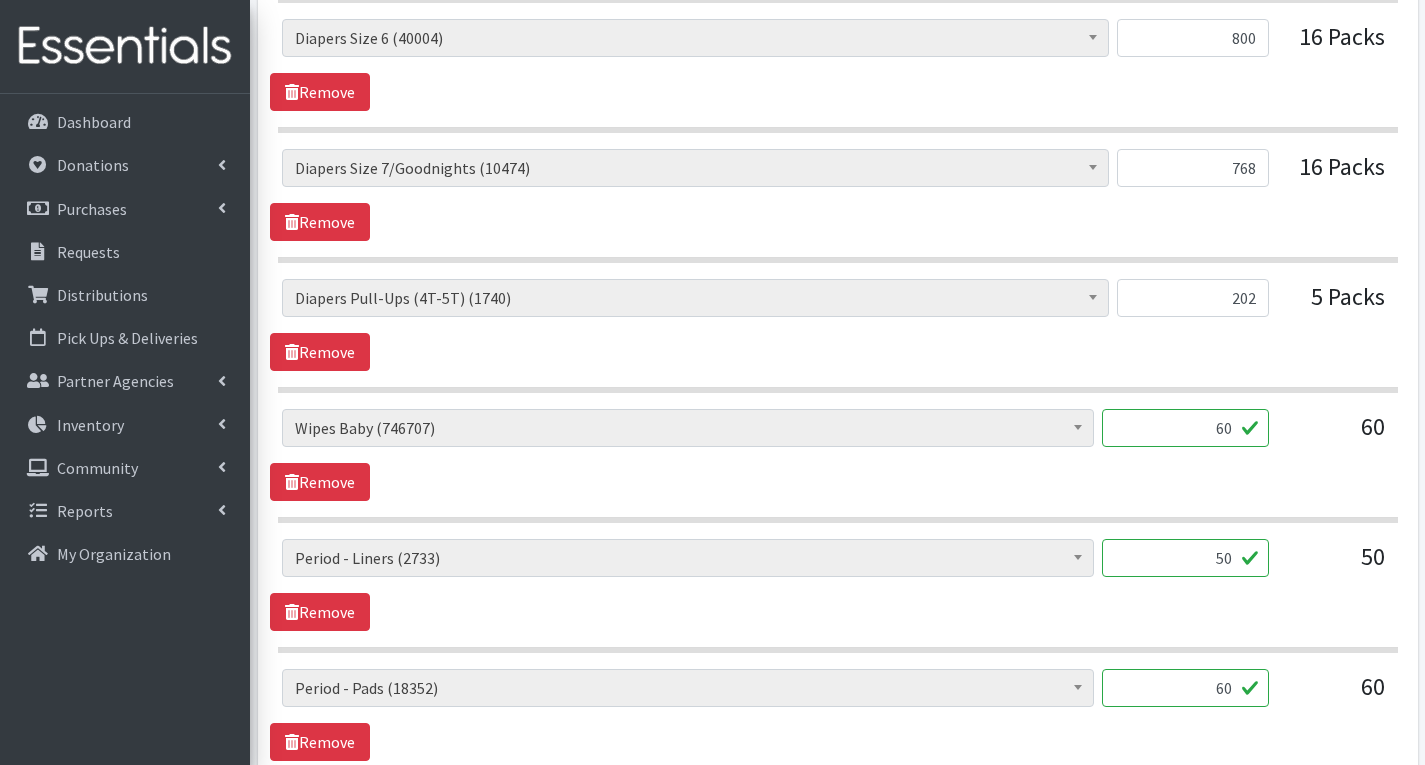 type on "6" 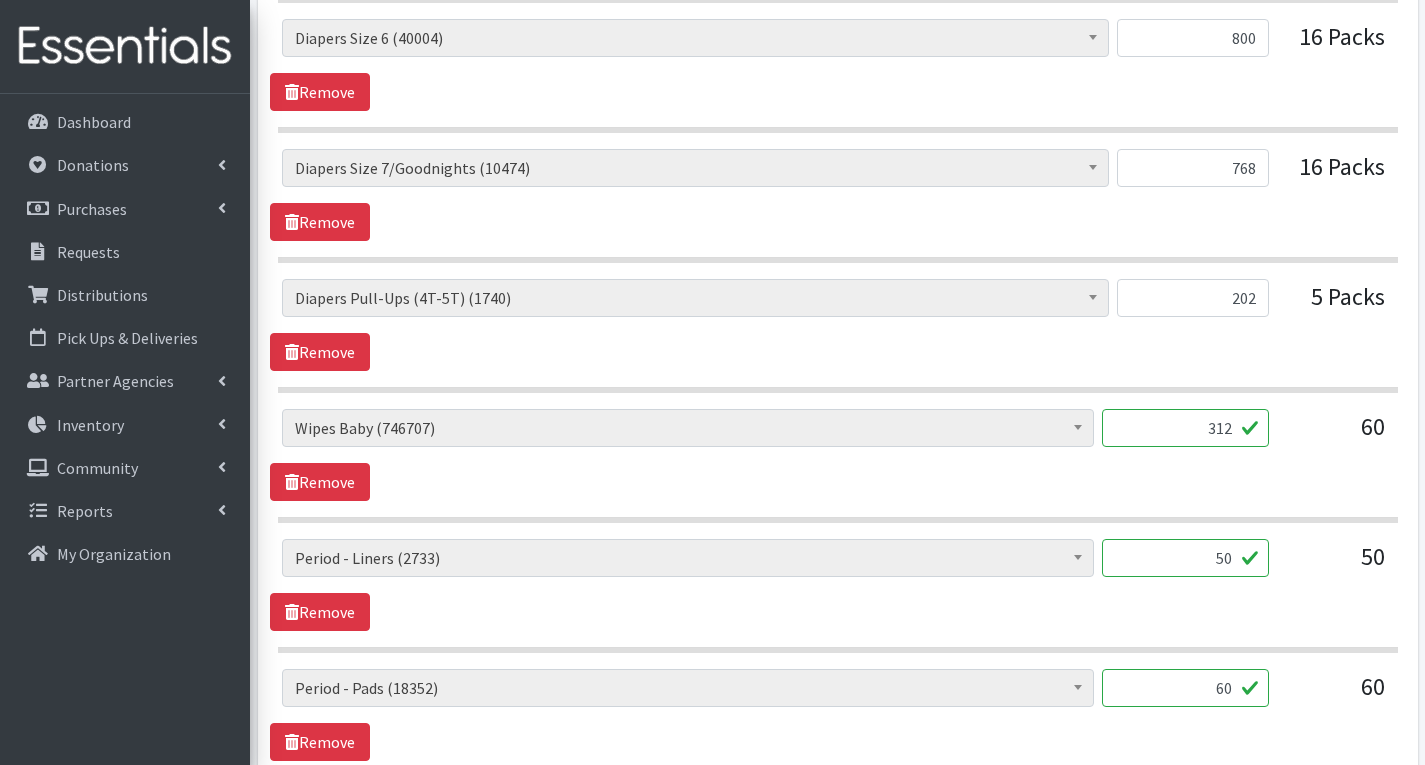click on "50" at bounding box center [1185, 558] 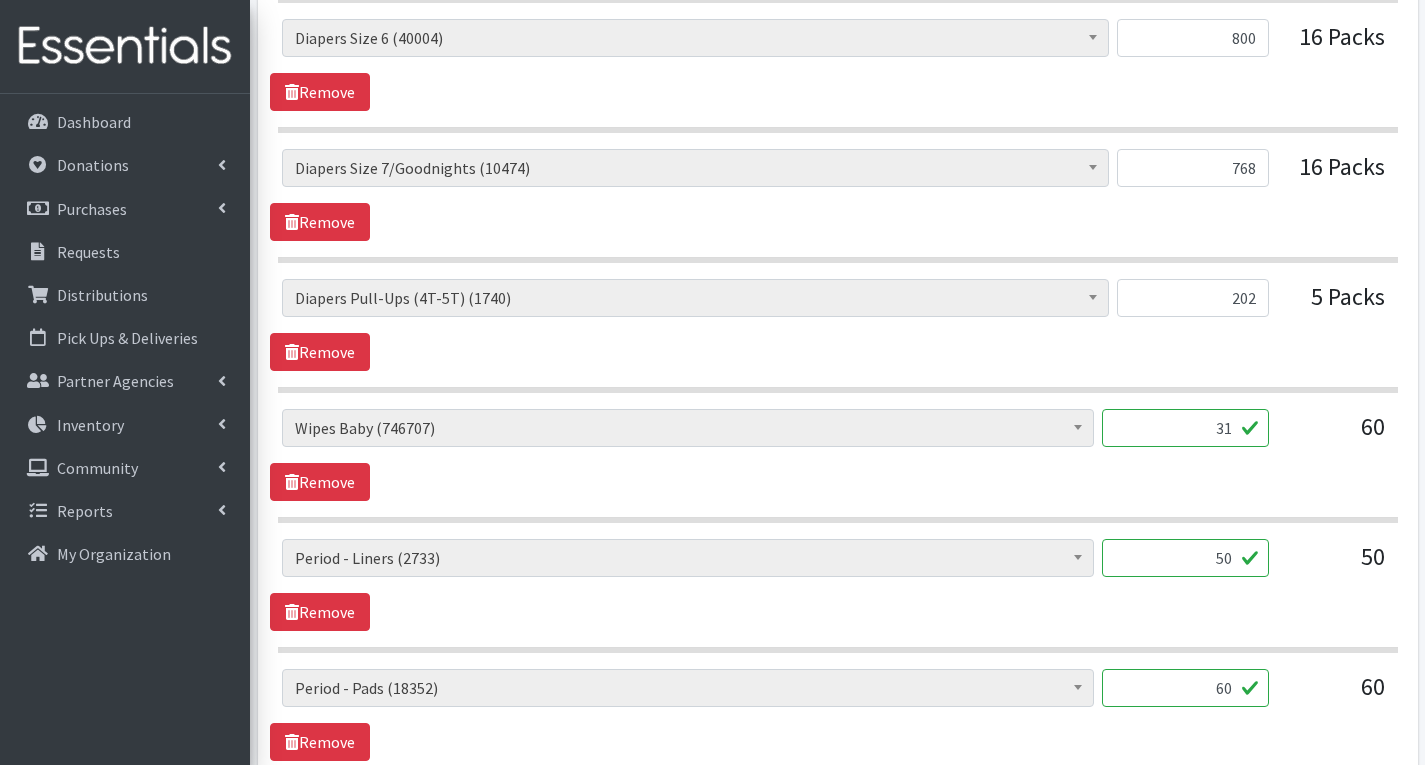 type on "3" 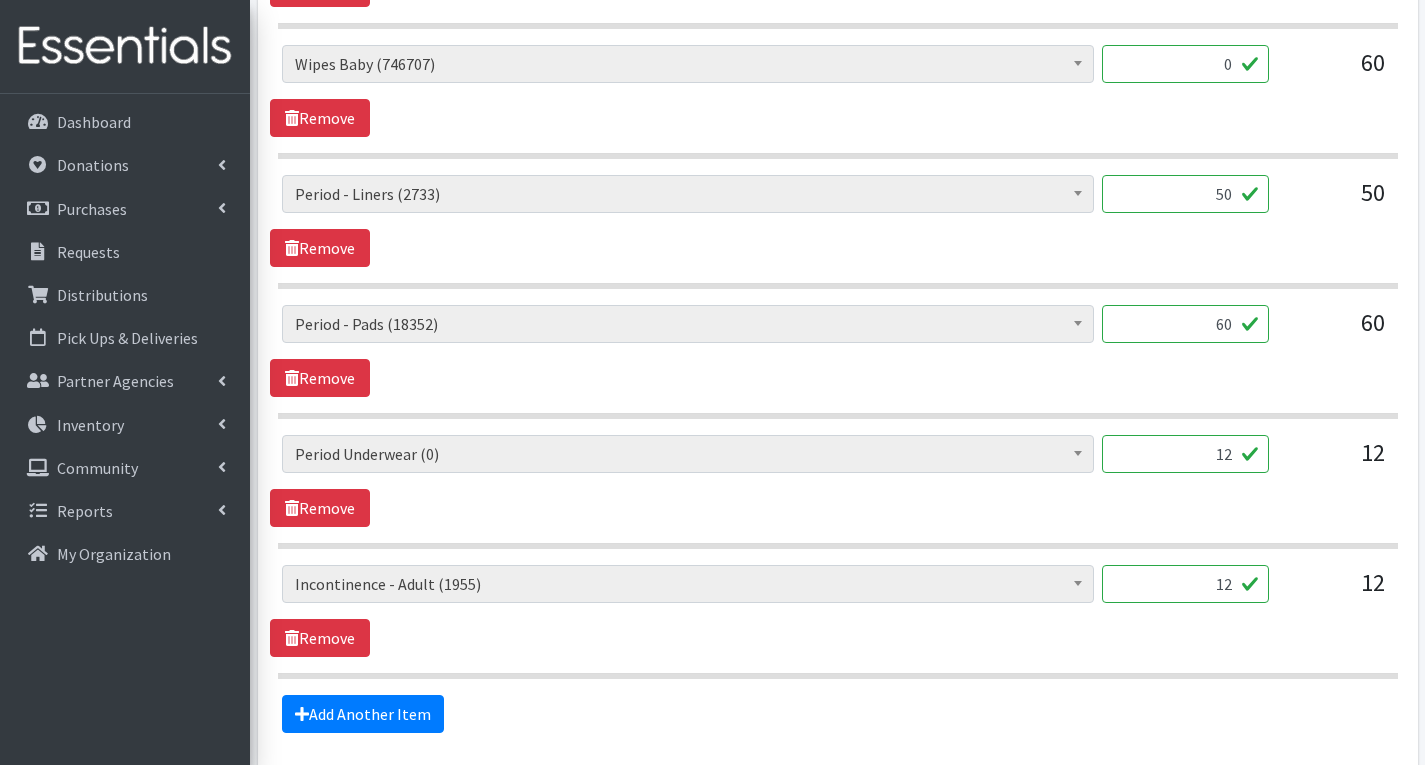 scroll, scrollTop: 2000, scrollLeft: 0, axis: vertical 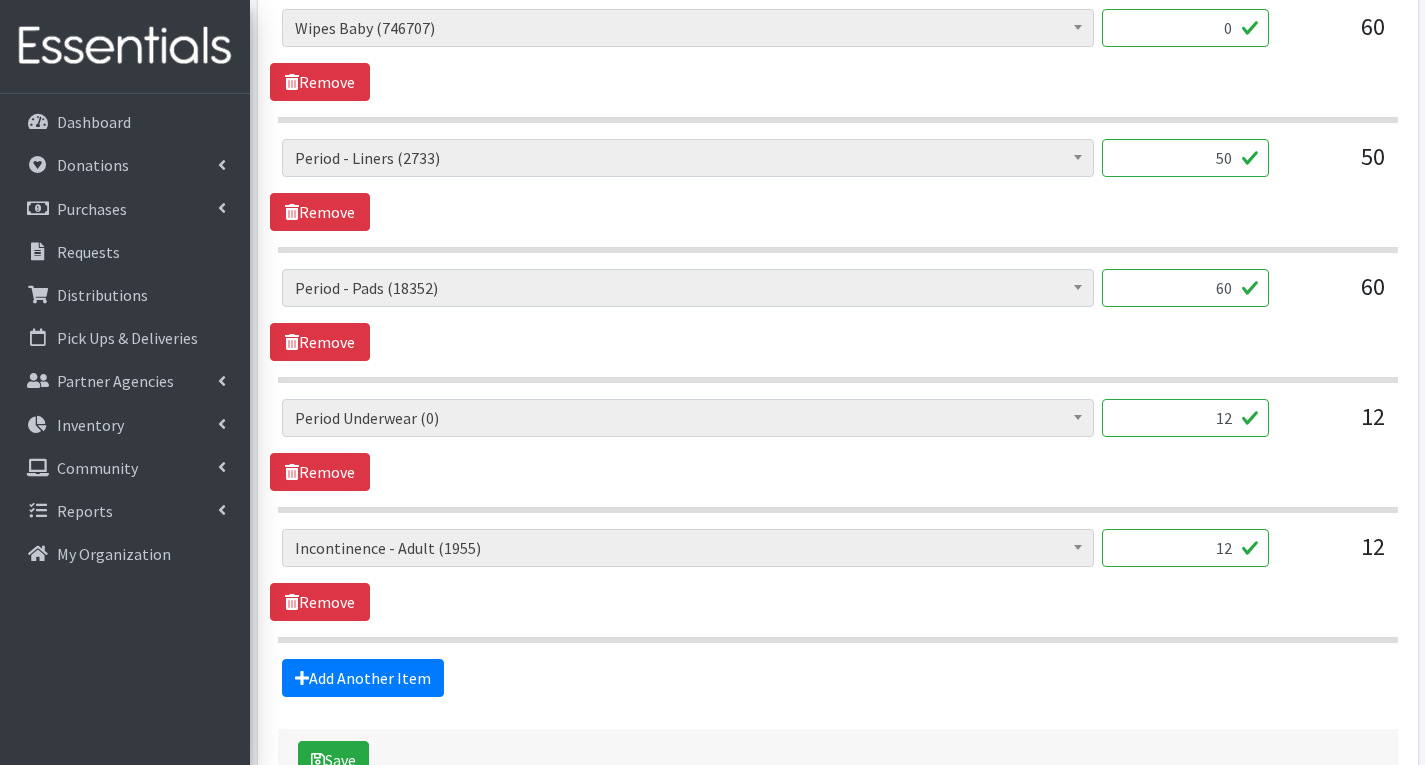 type on "0" 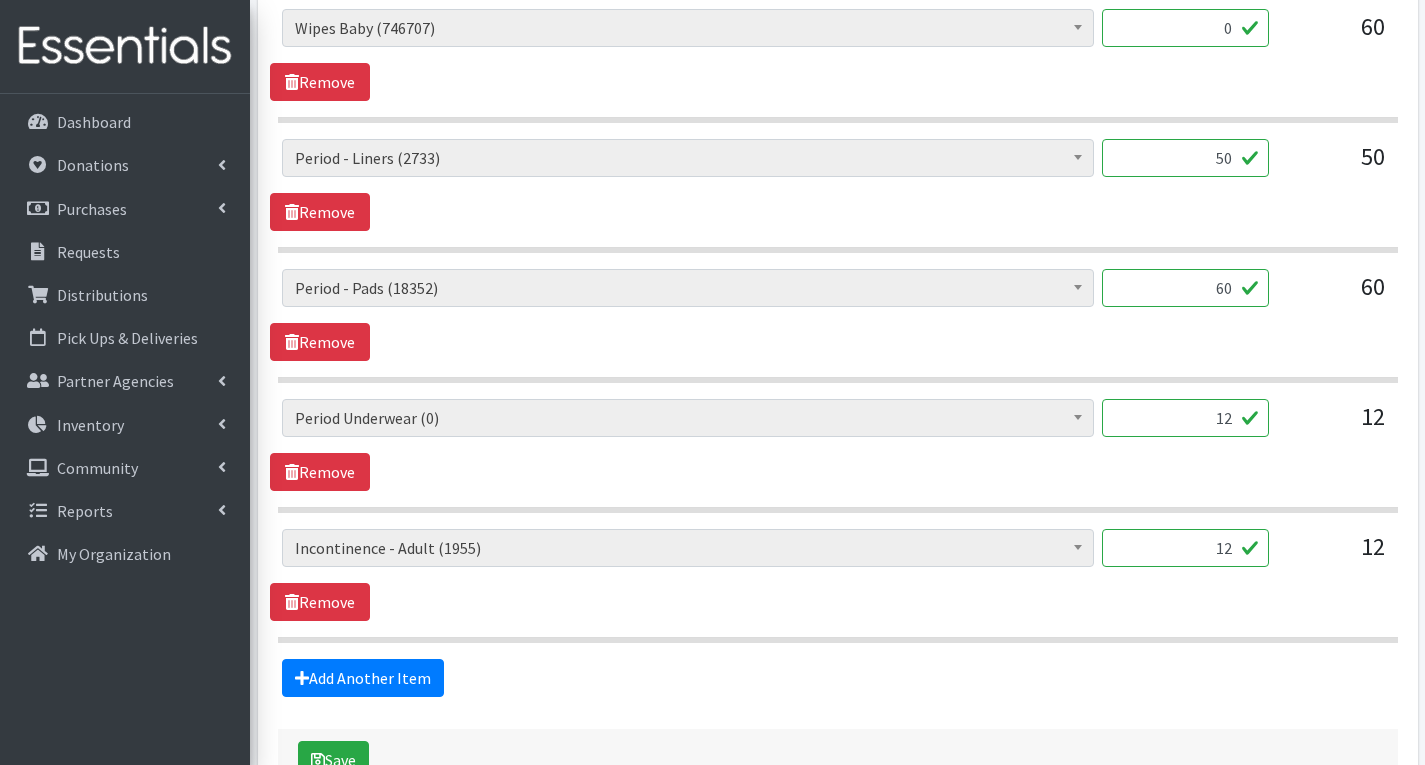 click on "50" at bounding box center (1185, 158) 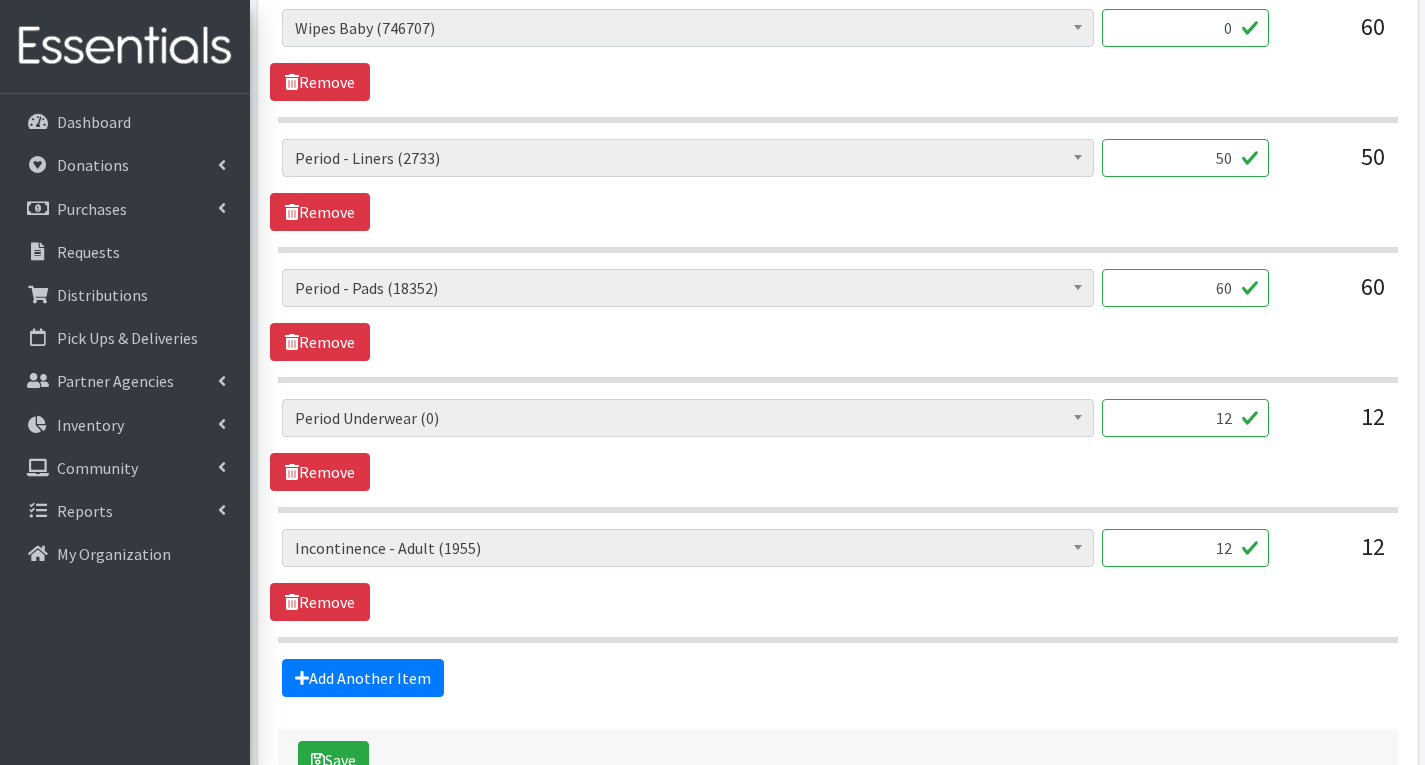 click on "60" at bounding box center [1185, 288] 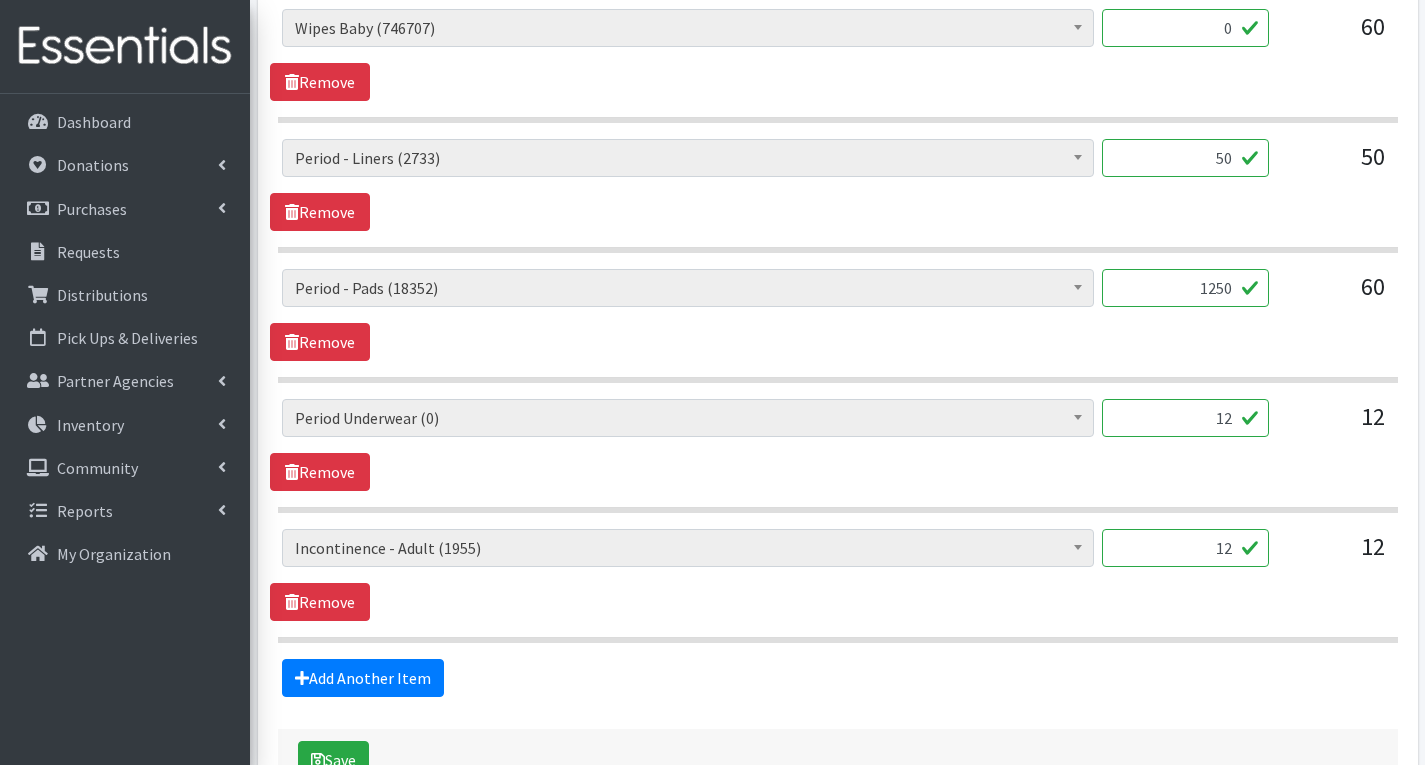 type on "1250" 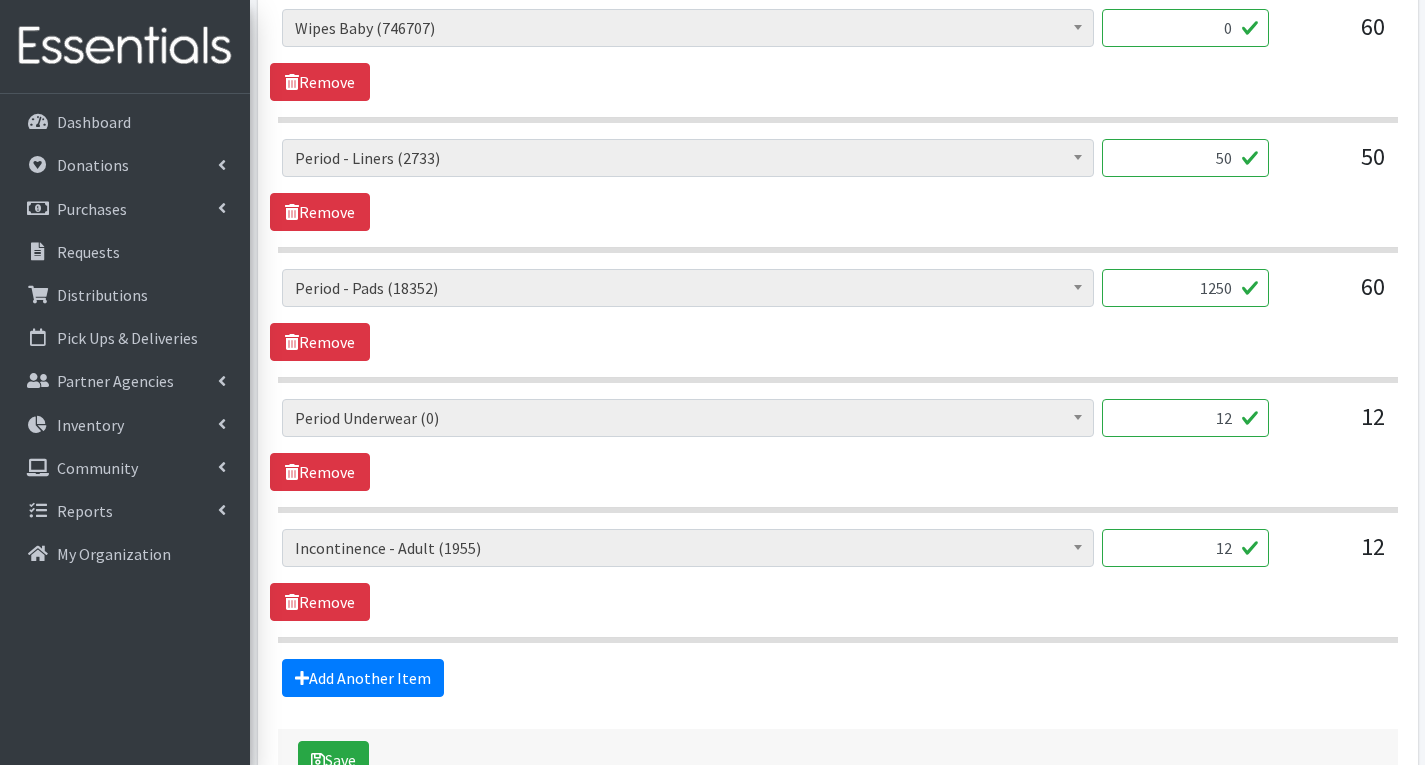 click on "60" at bounding box center [1335, 296] 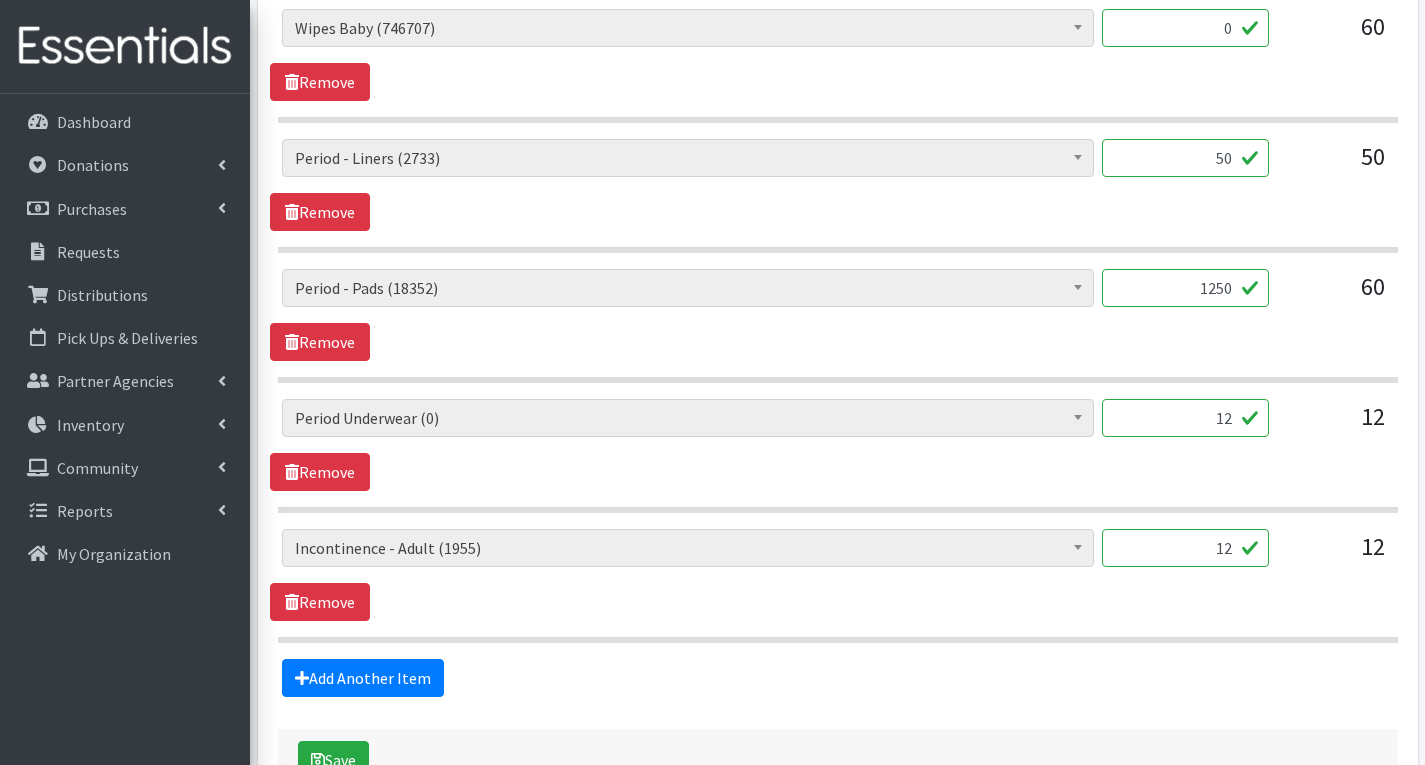 click on "12" at bounding box center (1185, 548) 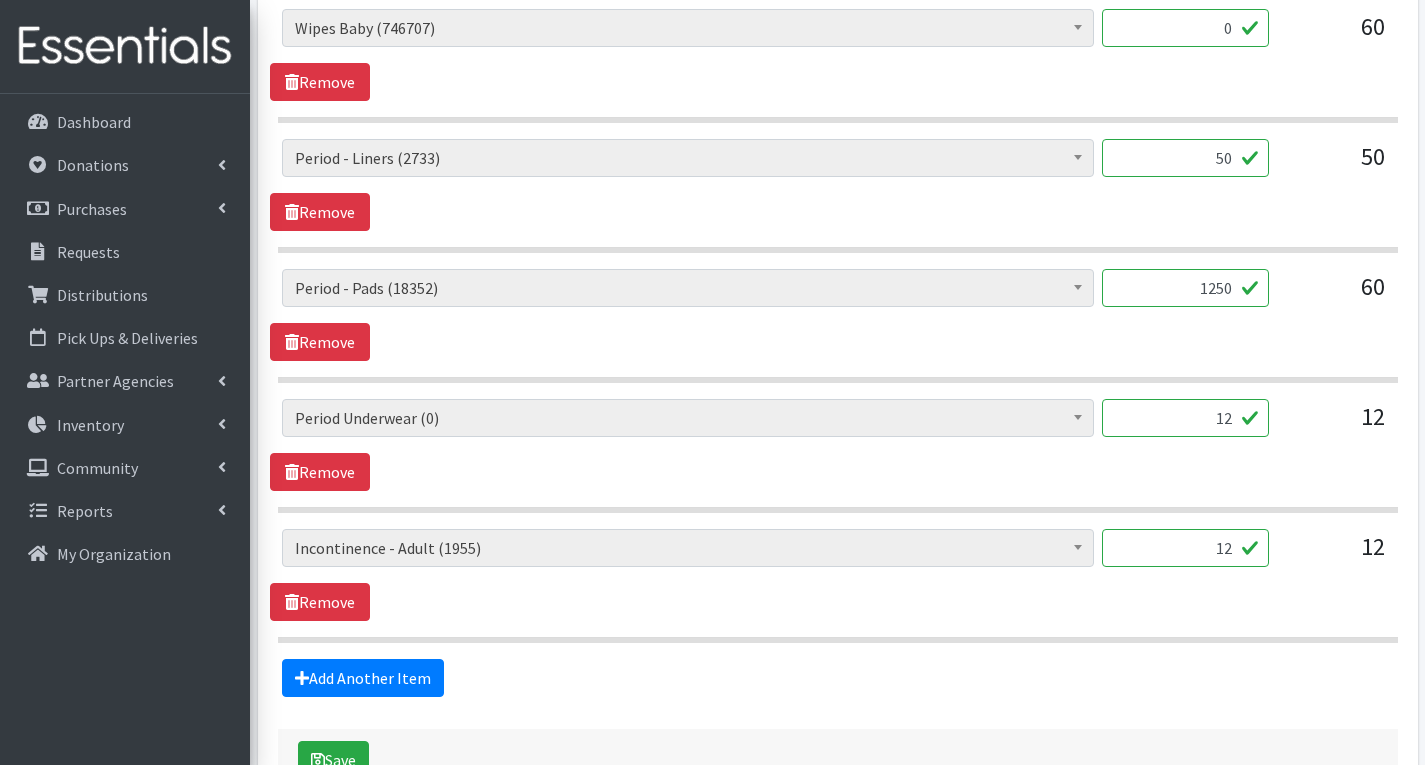 type on "1" 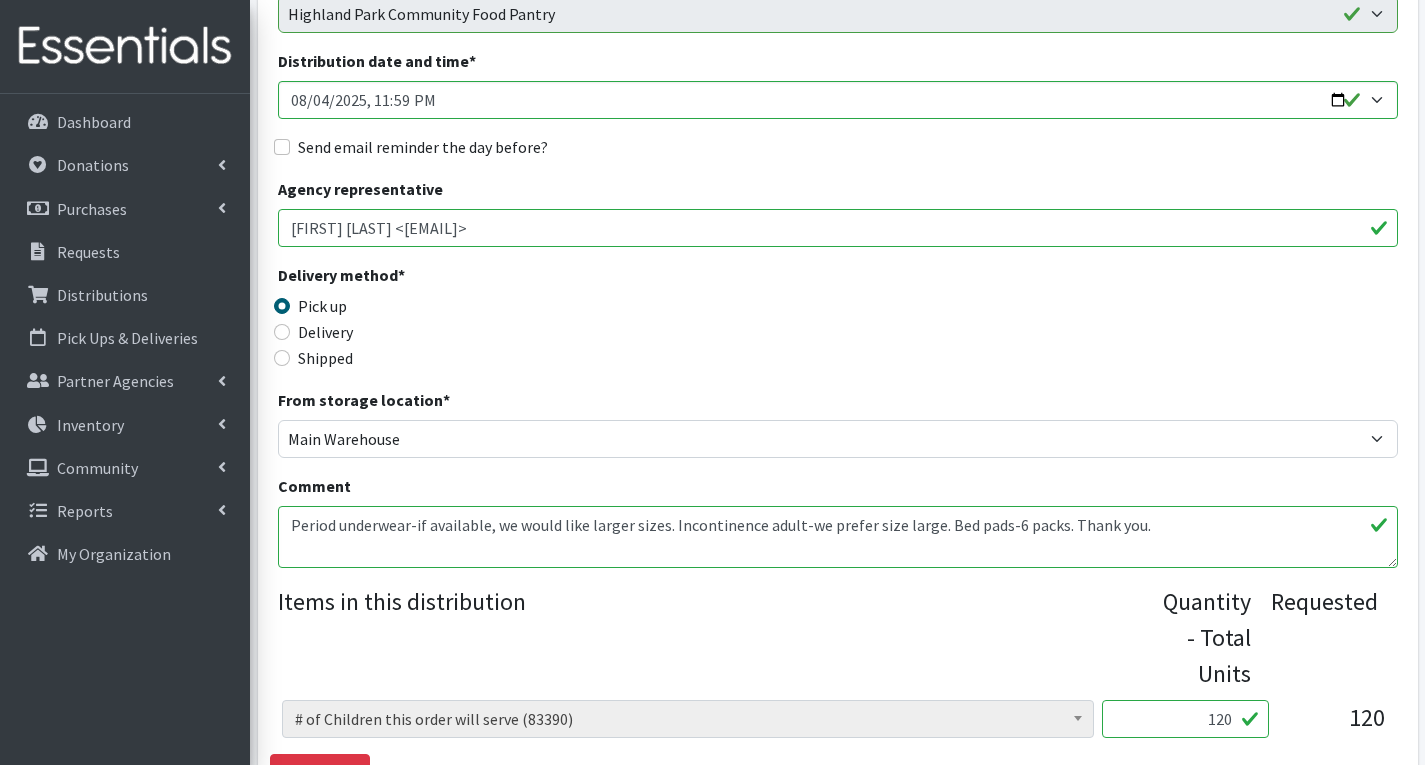 scroll, scrollTop: 300, scrollLeft: 0, axis: vertical 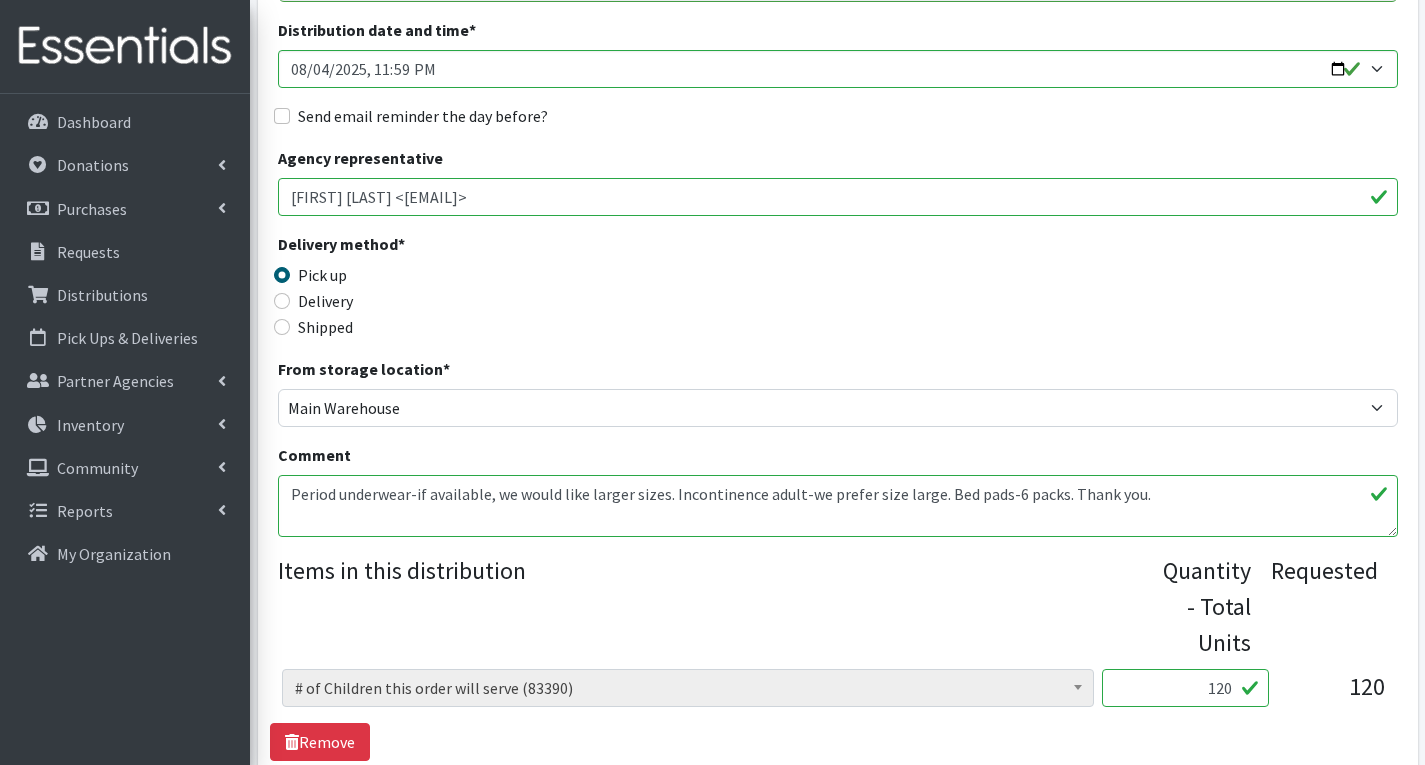 type 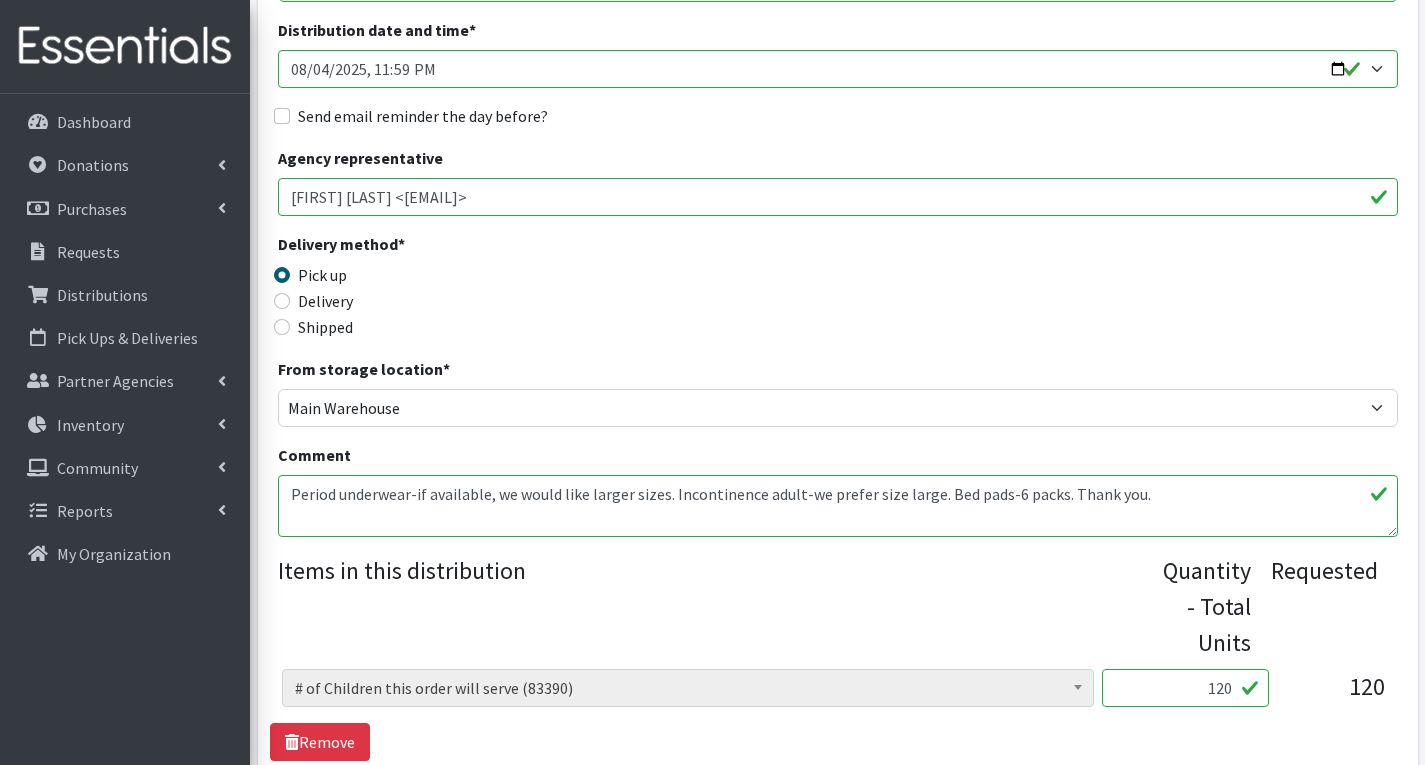 click on "Period underwear-if available, we would like larger sizes. Incontinence adult-we prefer size large. Bed pads-6 packs. Thank you." at bounding box center (838, 506) 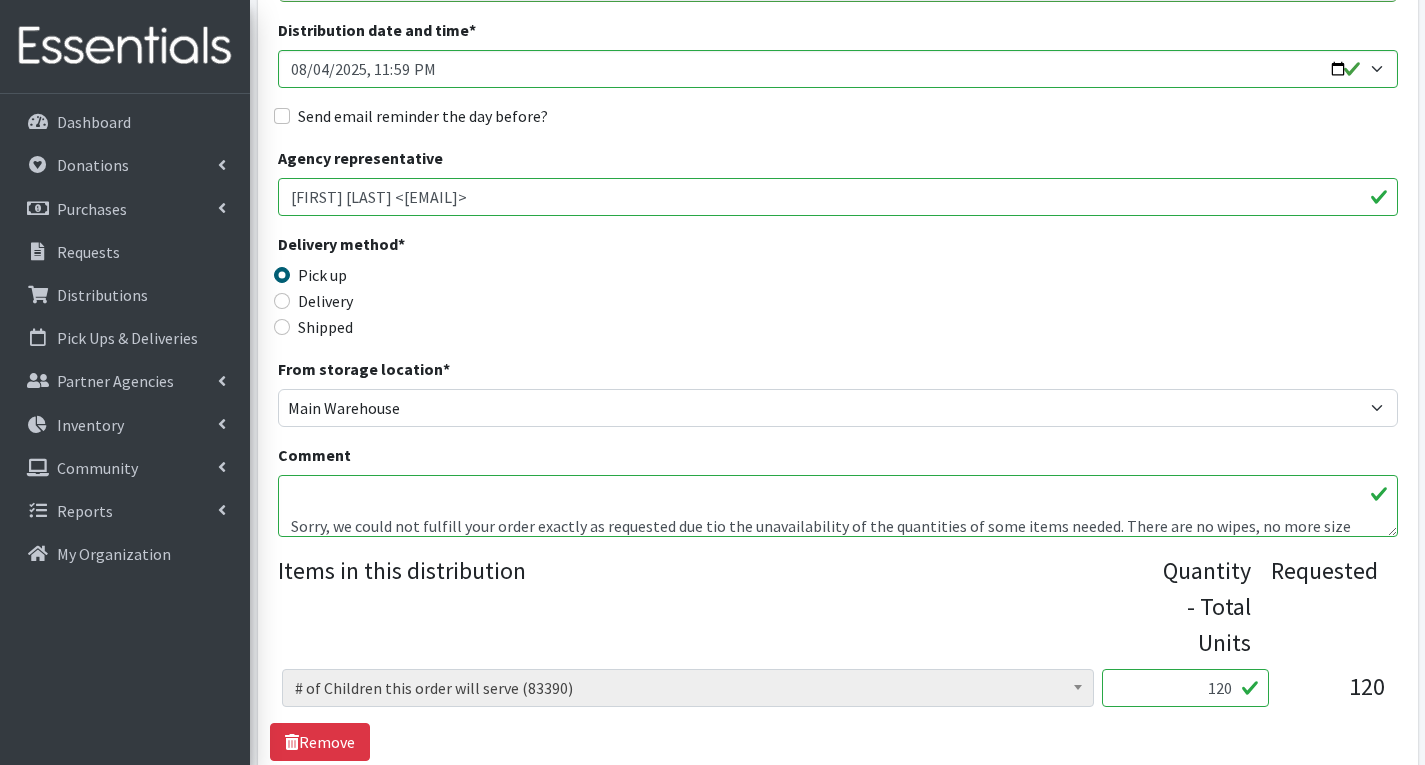 scroll, scrollTop: 64, scrollLeft: 0, axis: vertical 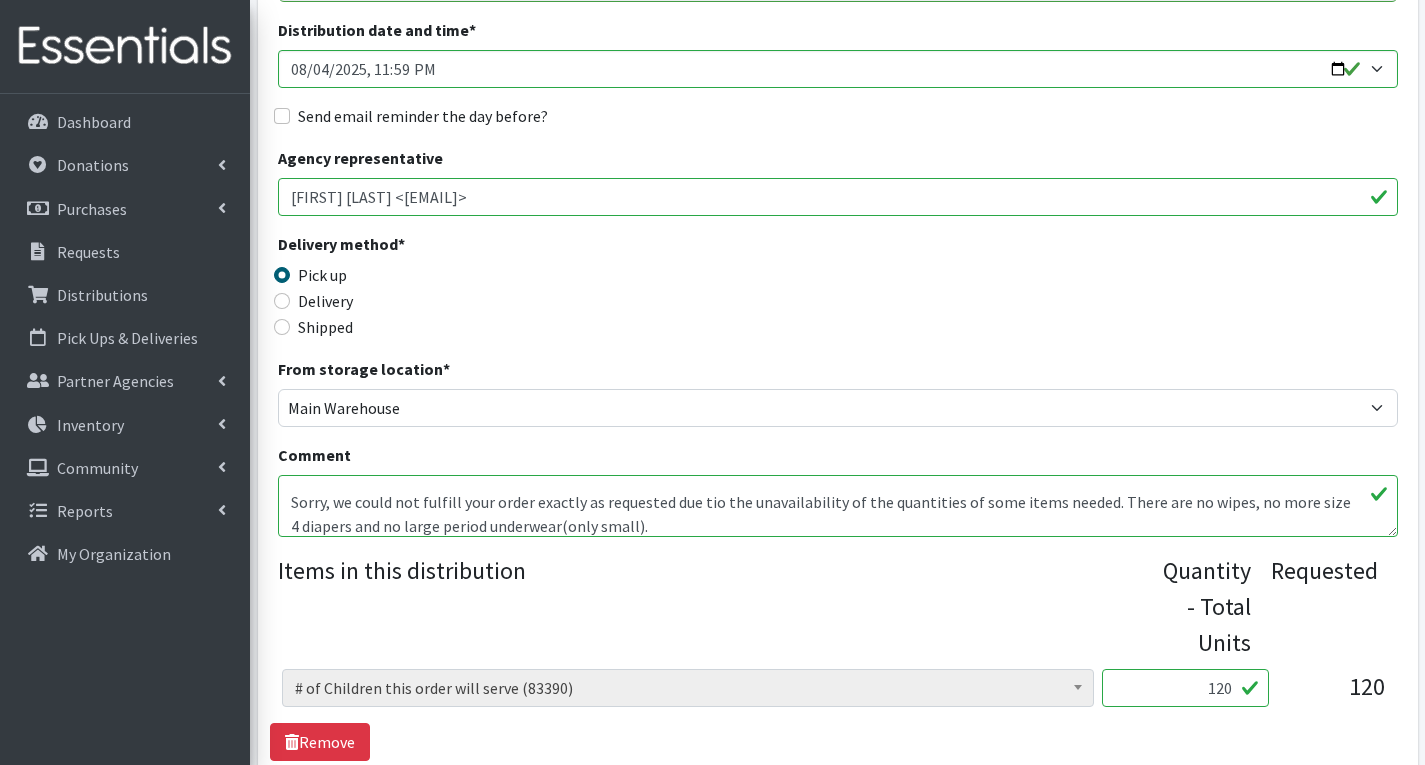 drag, startPoint x: 710, startPoint y: 513, endPoint x: 792, endPoint y: 534, distance: 84.646324 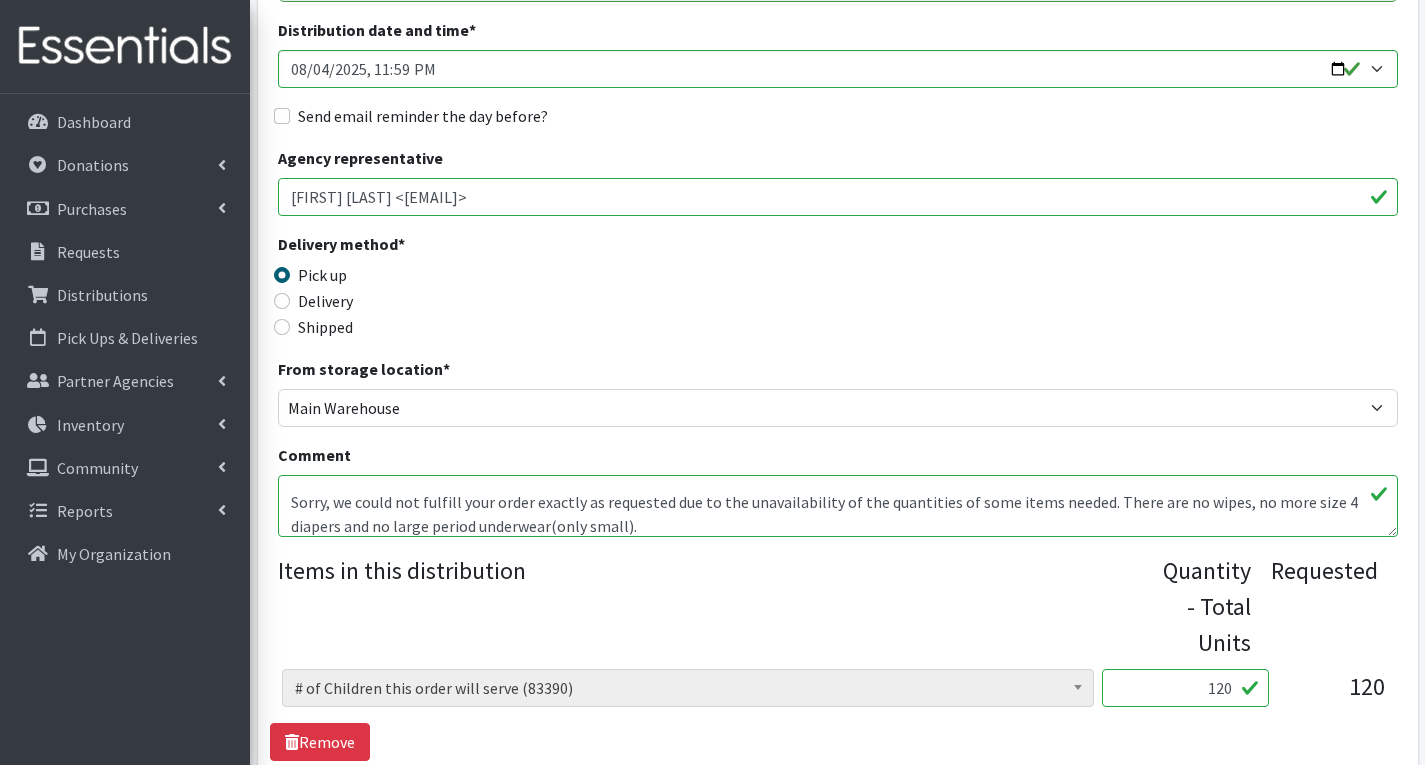 click on "Items in this distribution" at bounding box center (720, 603) 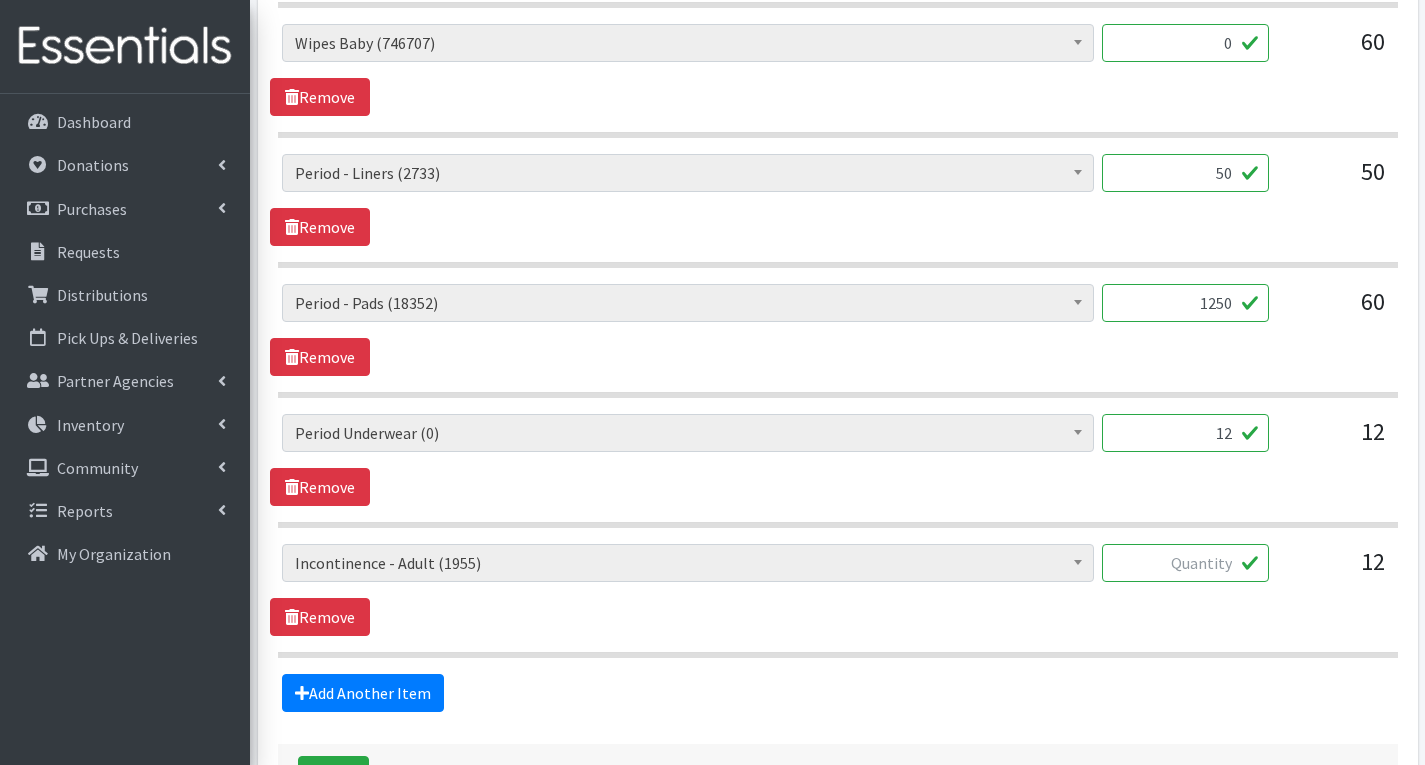 scroll, scrollTop: 2100, scrollLeft: 0, axis: vertical 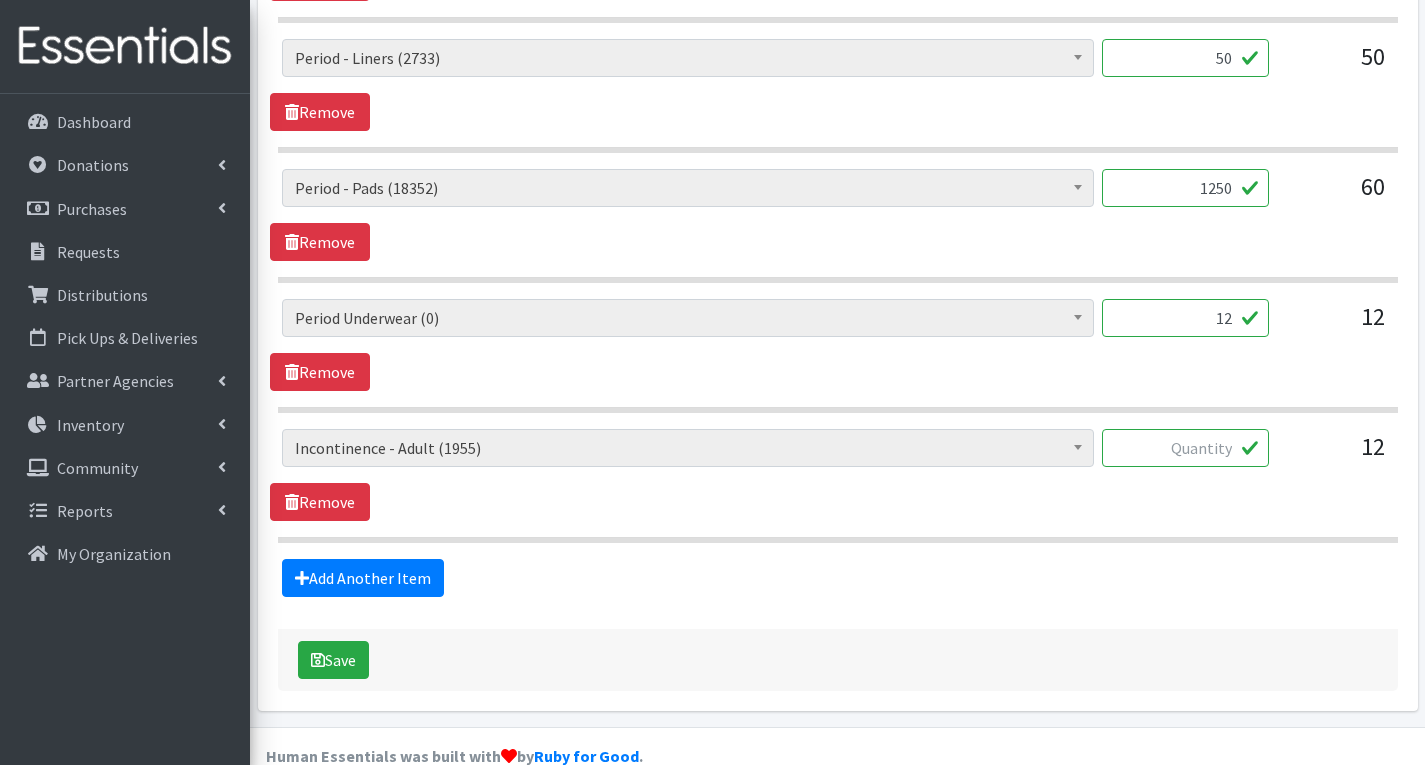type on "Period underwear-if available, we would like larger sizes. Incontinence adult-we prefer size large. Bed pads-6 packs. Thank you.
MHM- Sorry, we could not fulfill your order exactly as requested due to the unavailability of the quantities of some items needed. There are no wipes, no more size 4 diapers and no large period underwear(only small)." 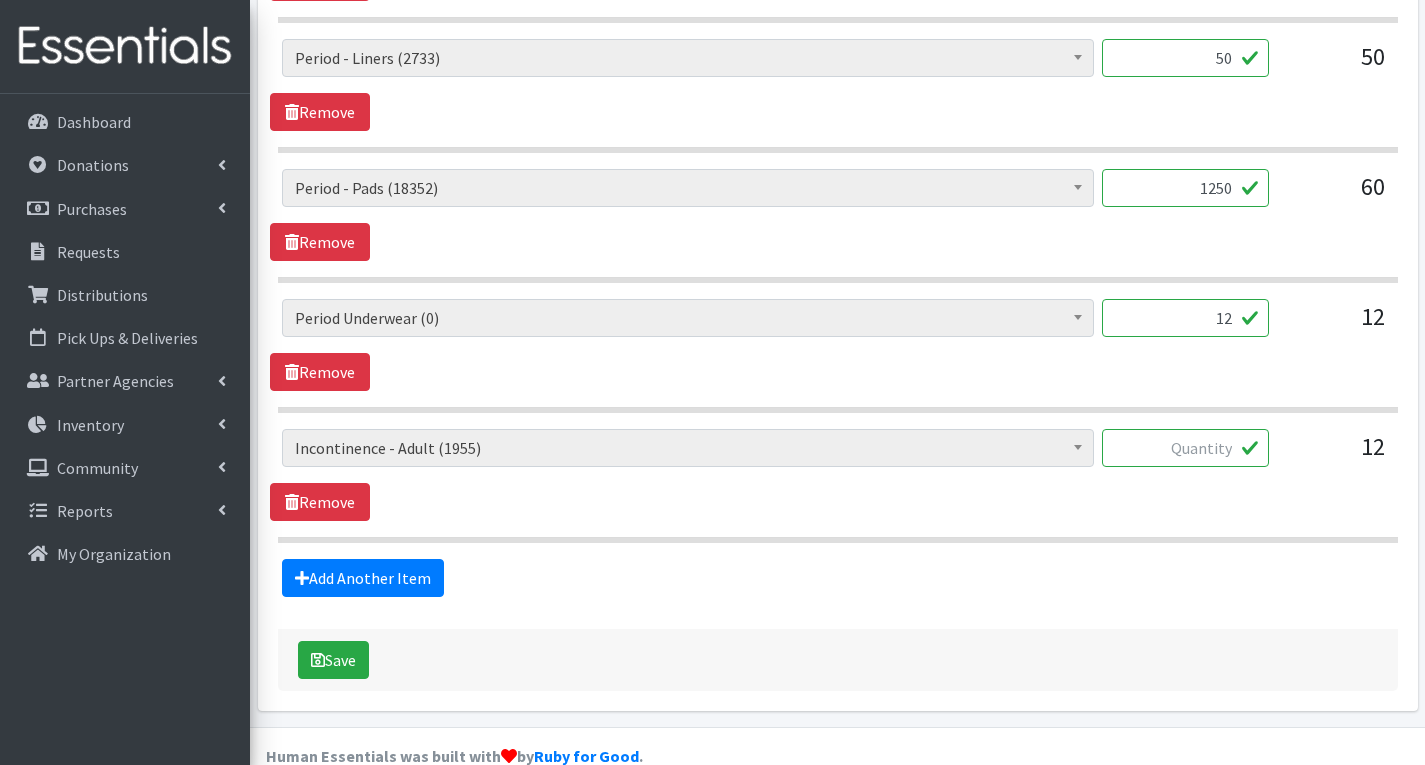 click at bounding box center [1185, 448] 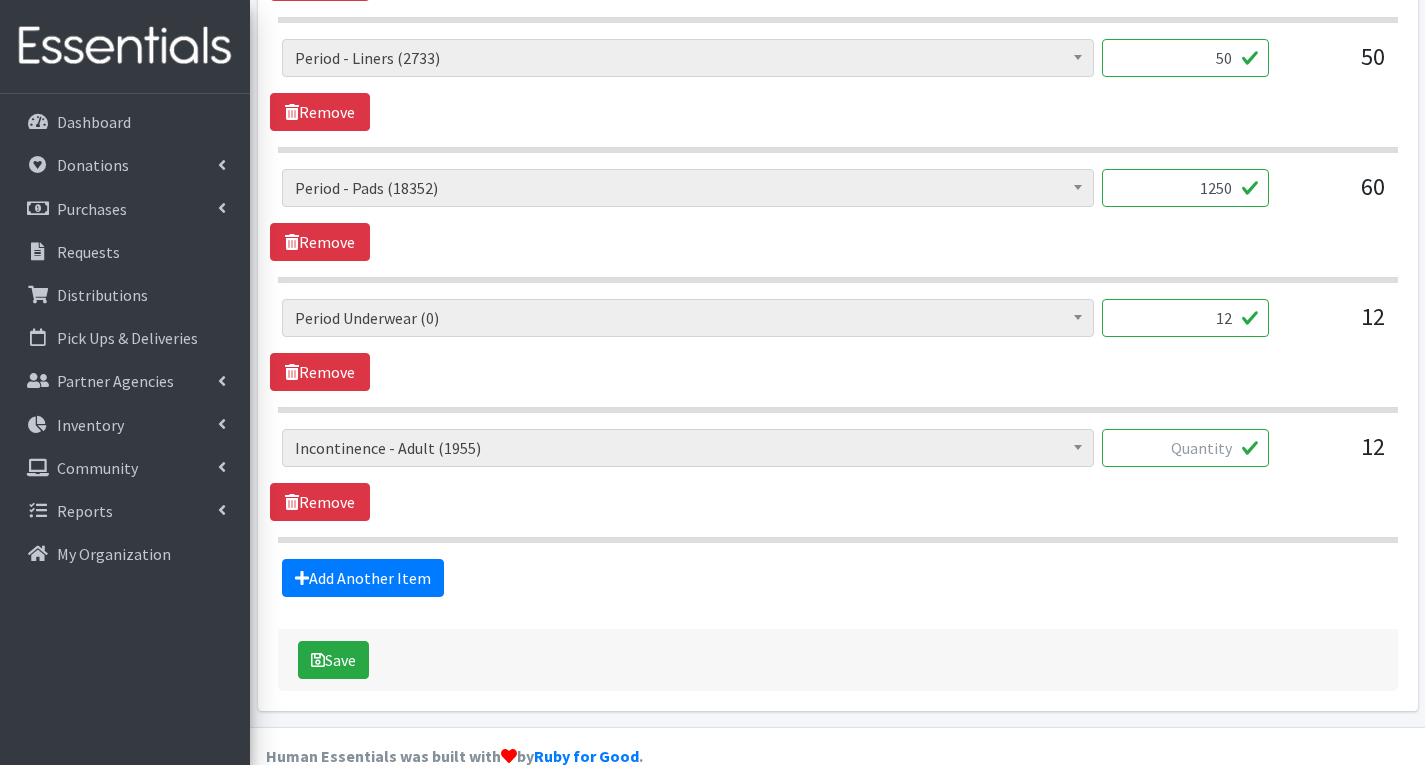click at bounding box center (1185, 448) 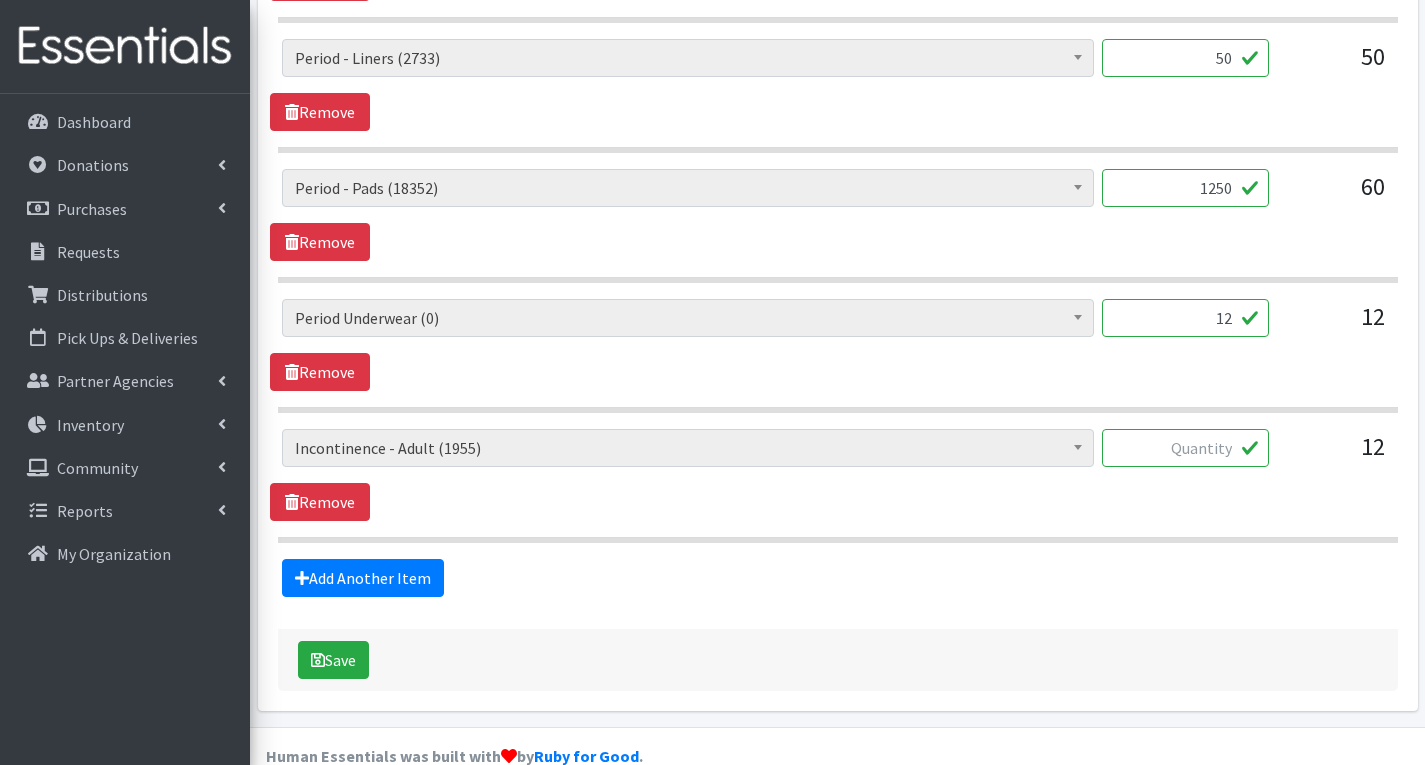 click on "1250" at bounding box center (1185, 188) 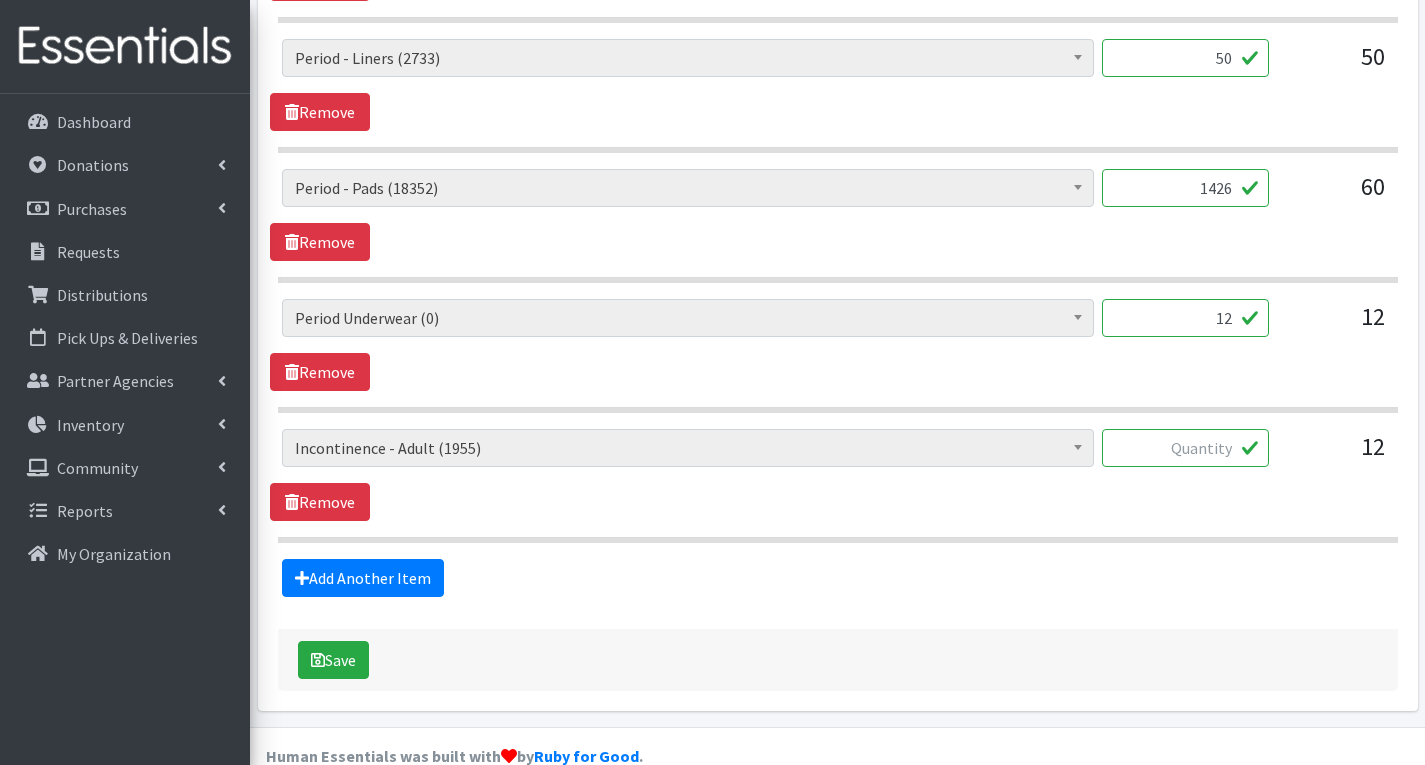 type on "1426" 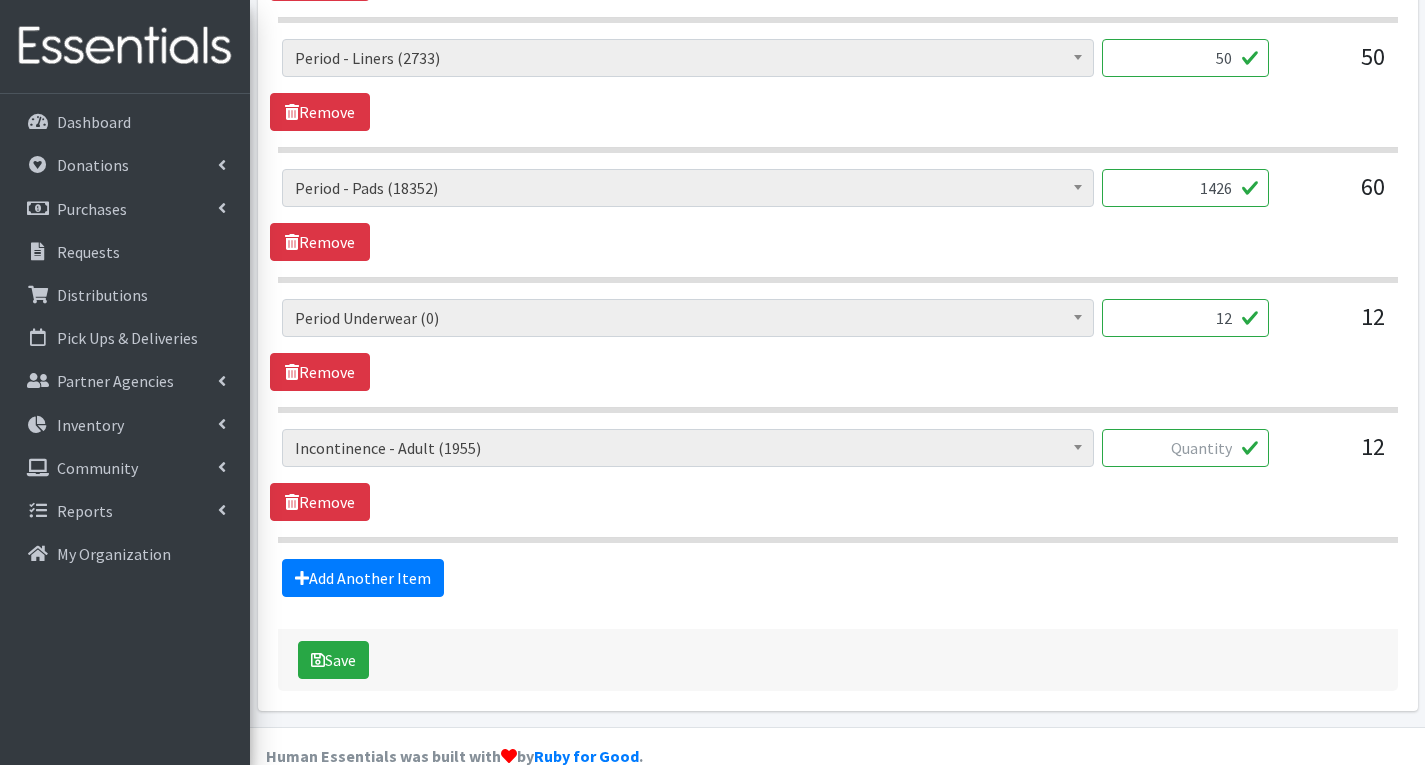 click on "12" at bounding box center [1185, 318] 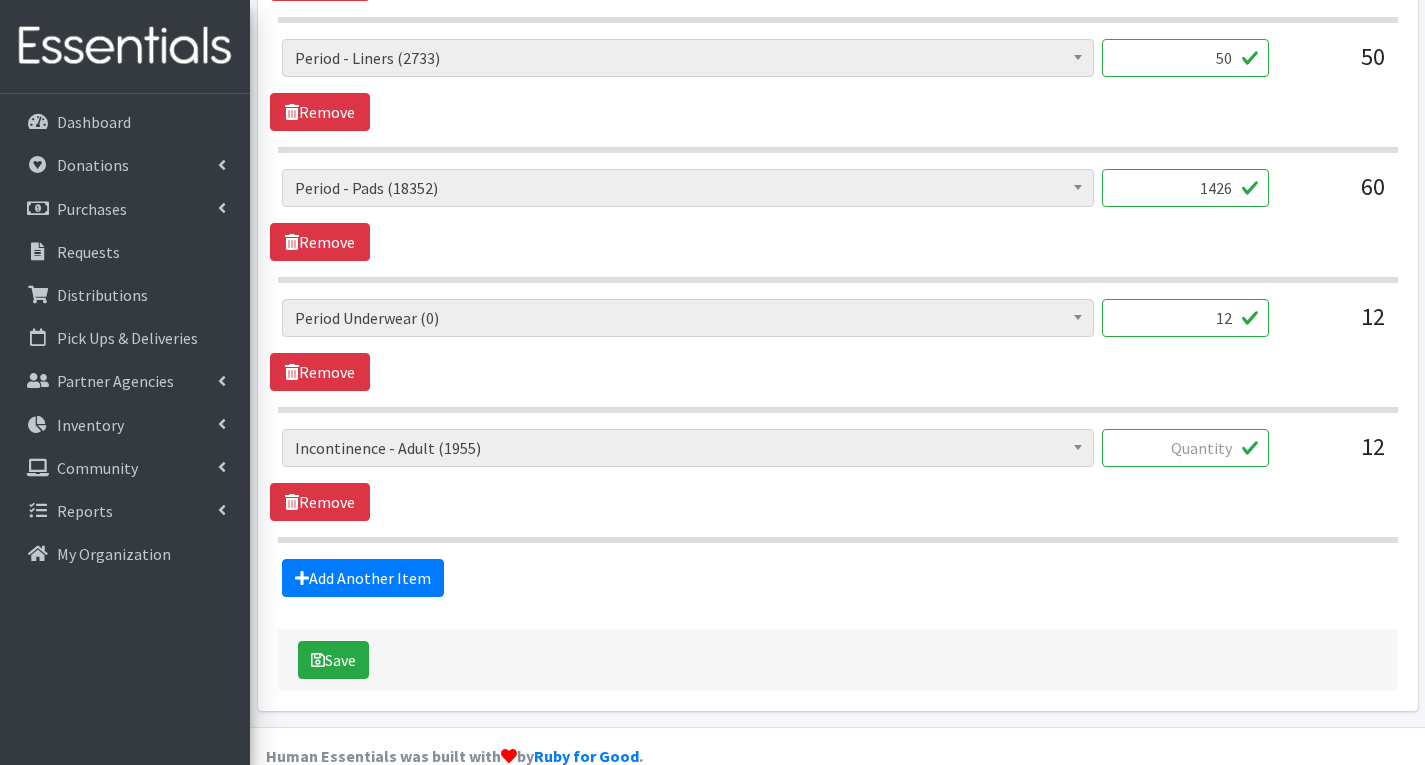 click on "Add Another Item" at bounding box center [837, 578] 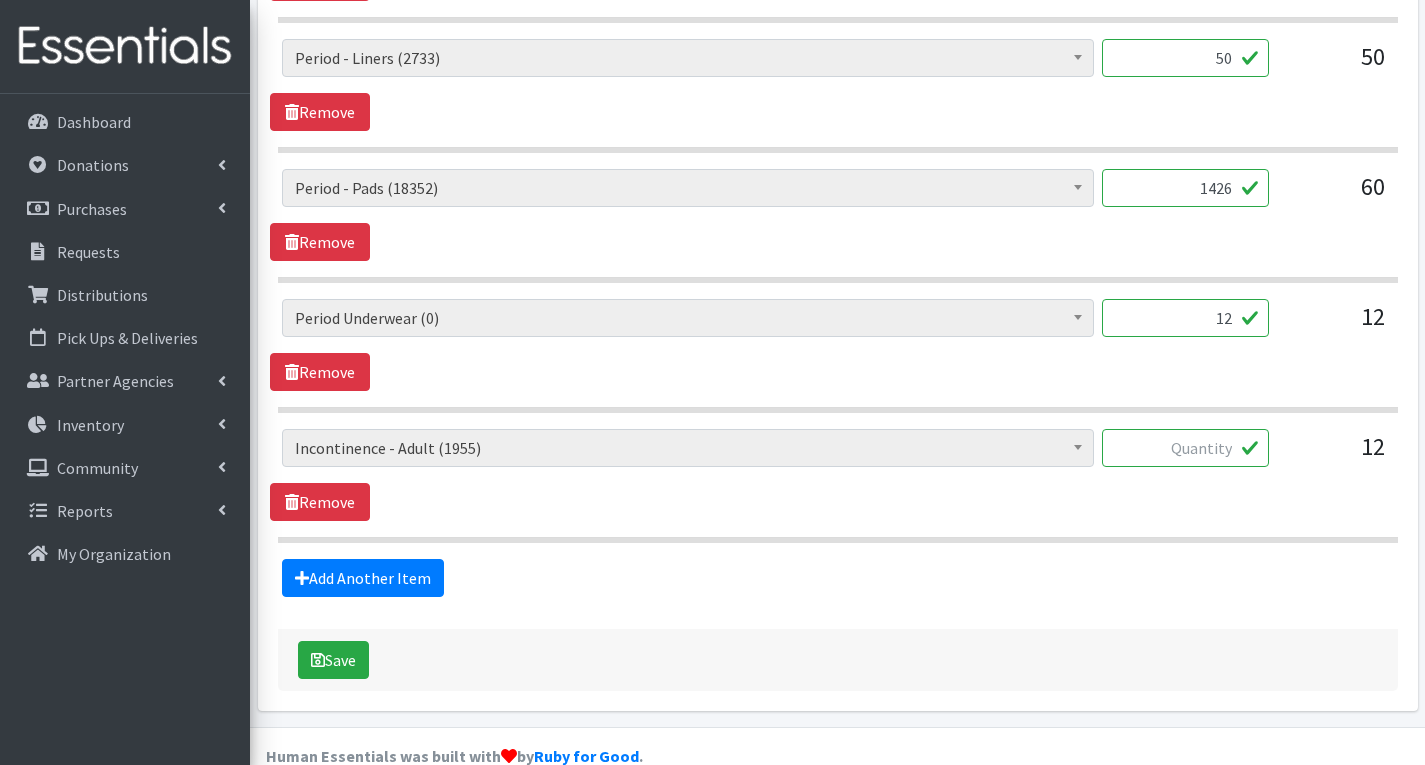 click at bounding box center (1185, 448) 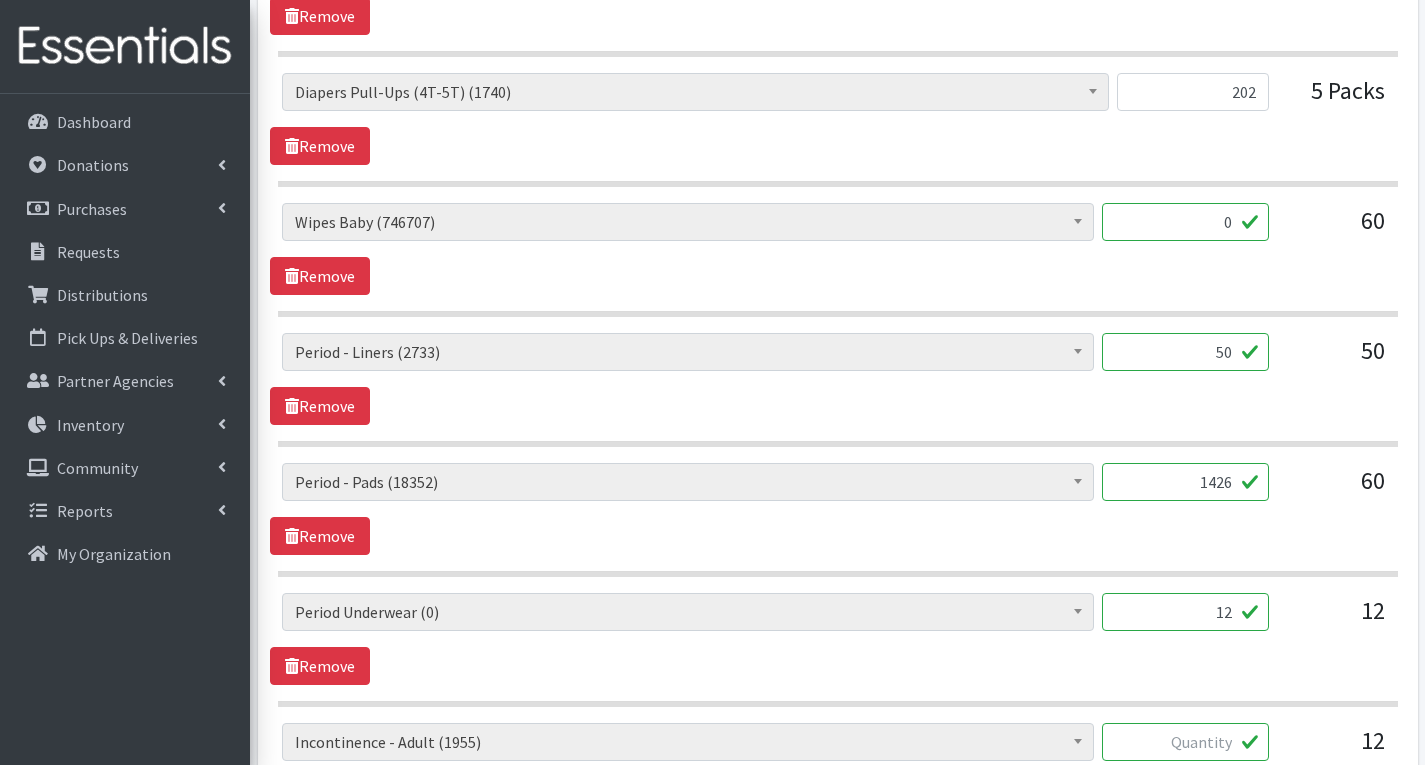 scroll, scrollTop: 1900, scrollLeft: 0, axis: vertical 